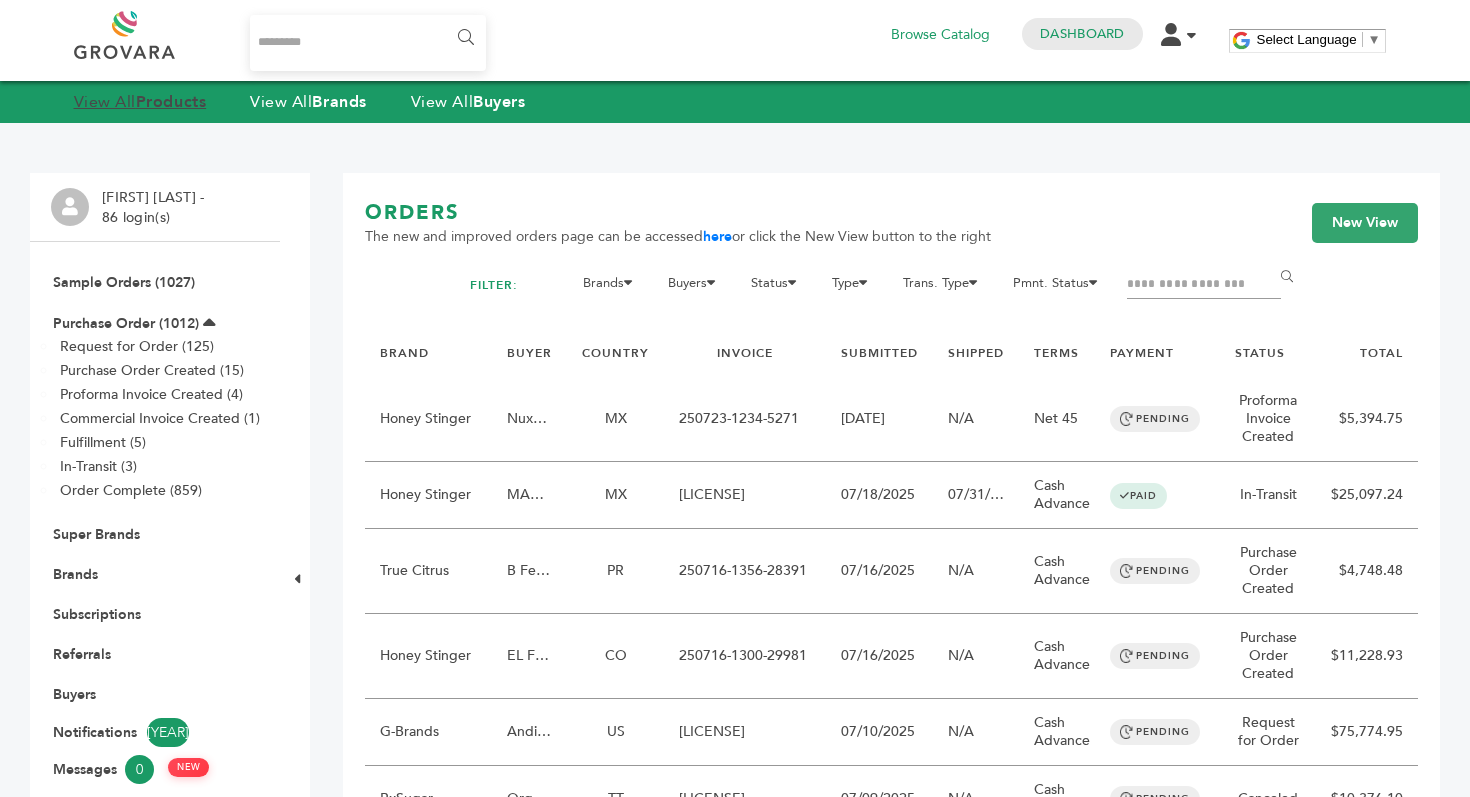 scroll, scrollTop: 0, scrollLeft: 0, axis: both 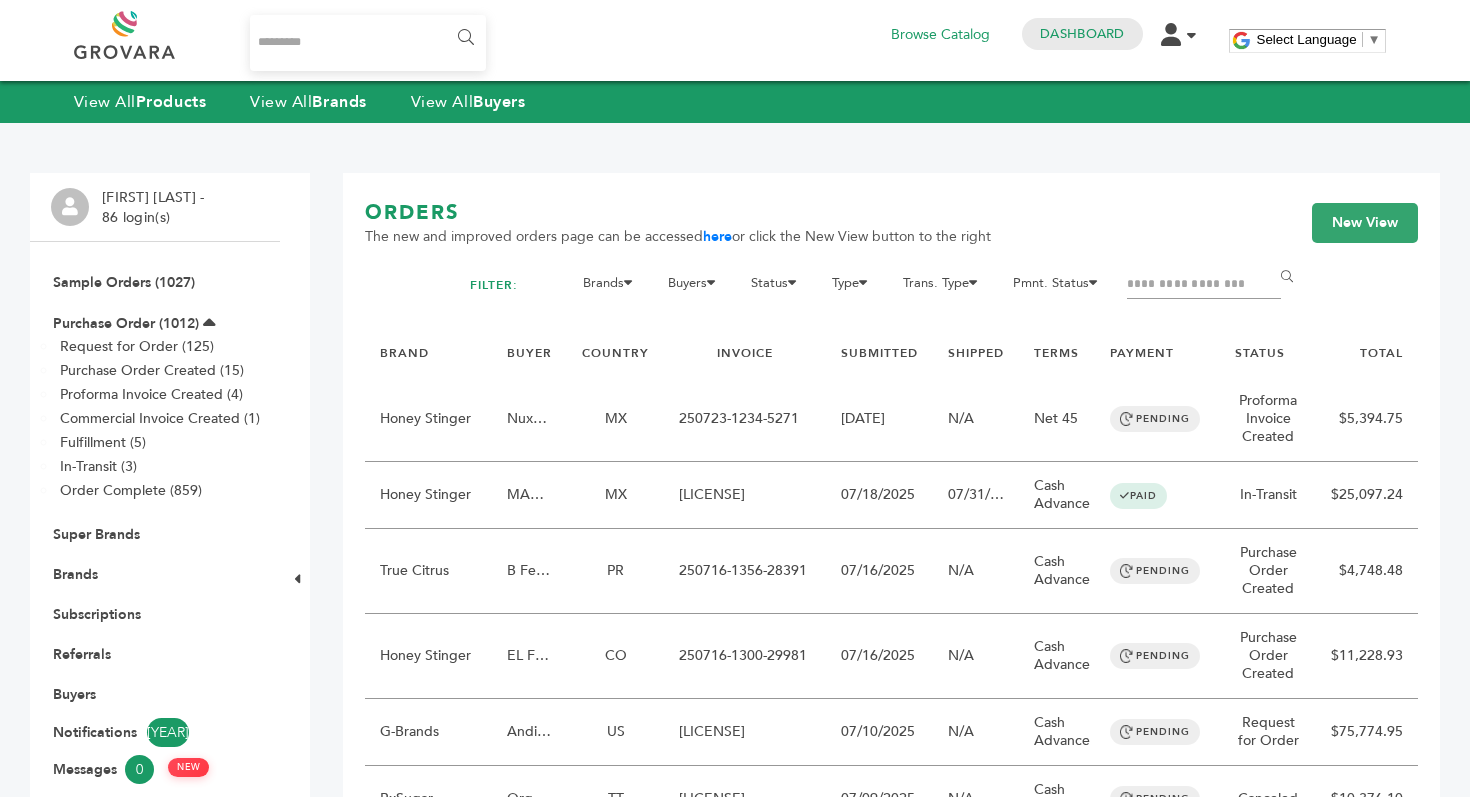 click at bounding box center [147, 35] 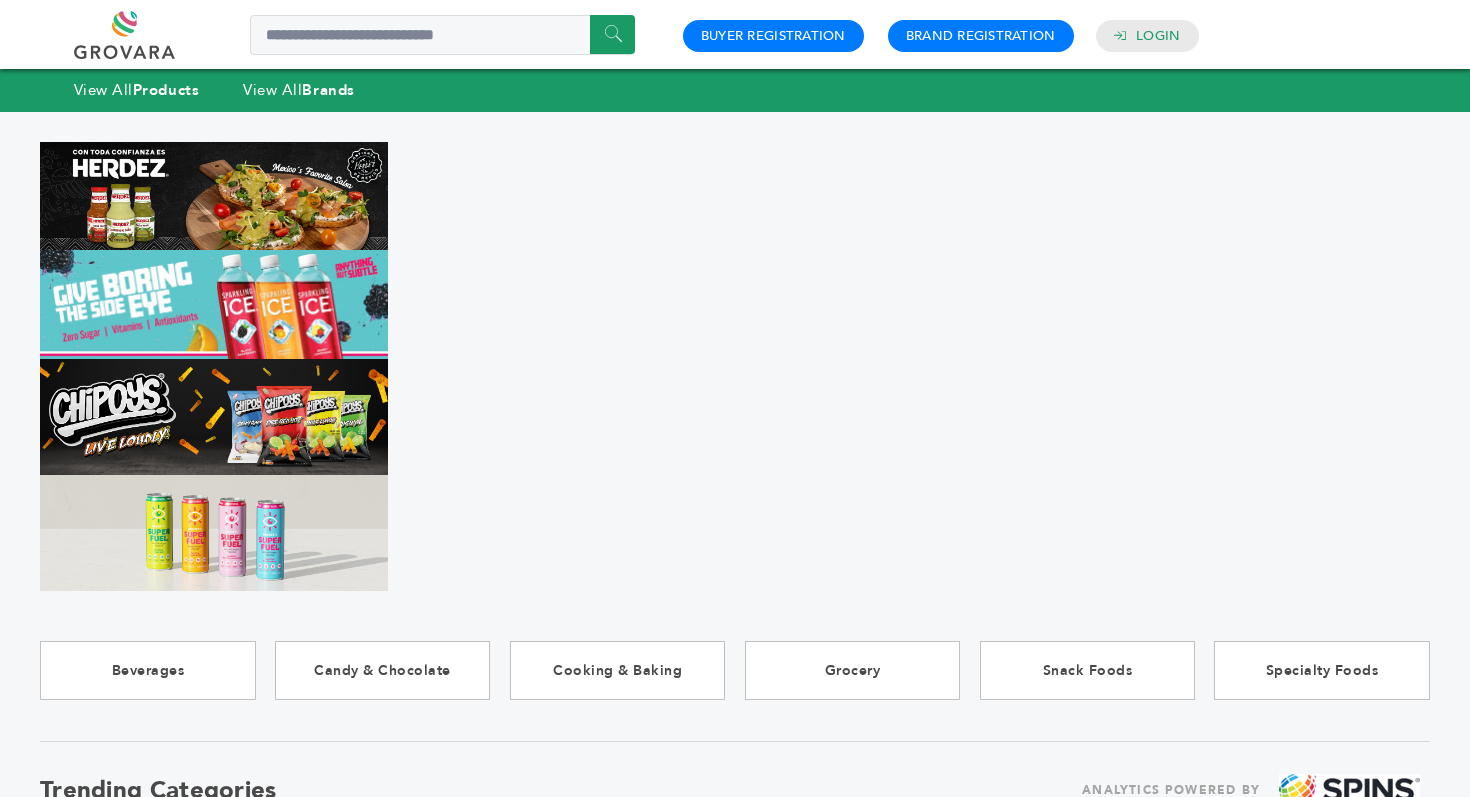scroll, scrollTop: 0, scrollLeft: 0, axis: both 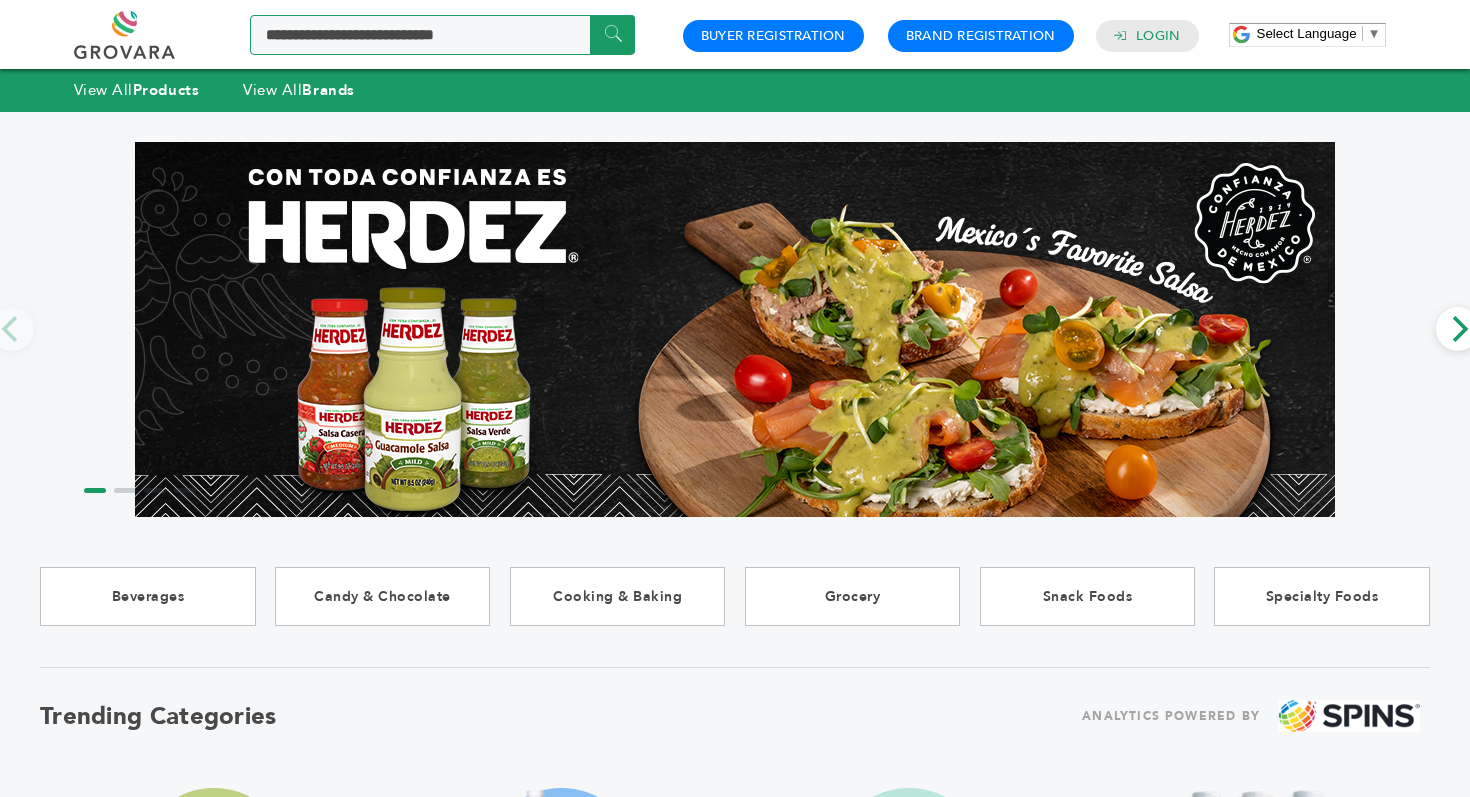 click at bounding box center (442, 35) 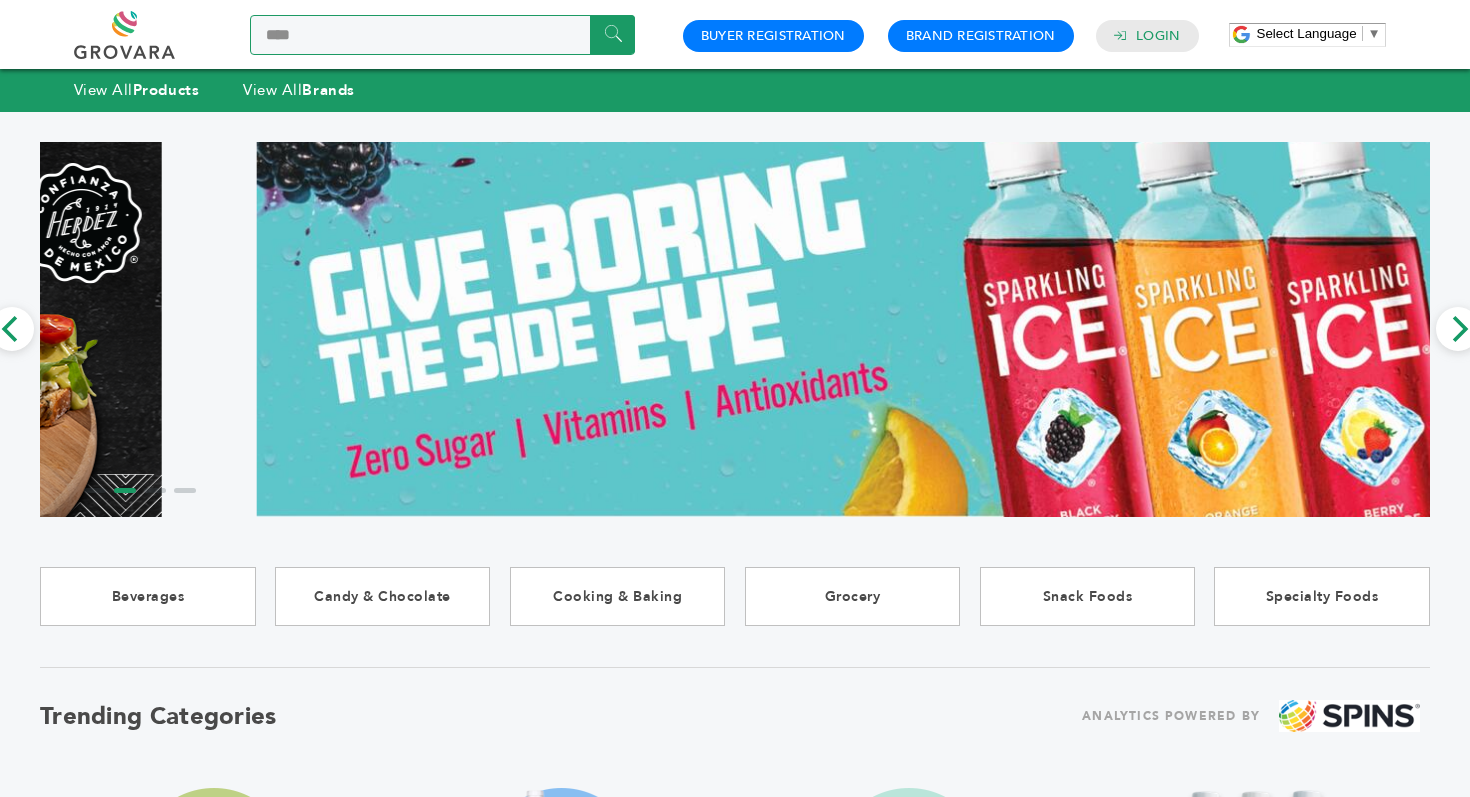 type on "**********" 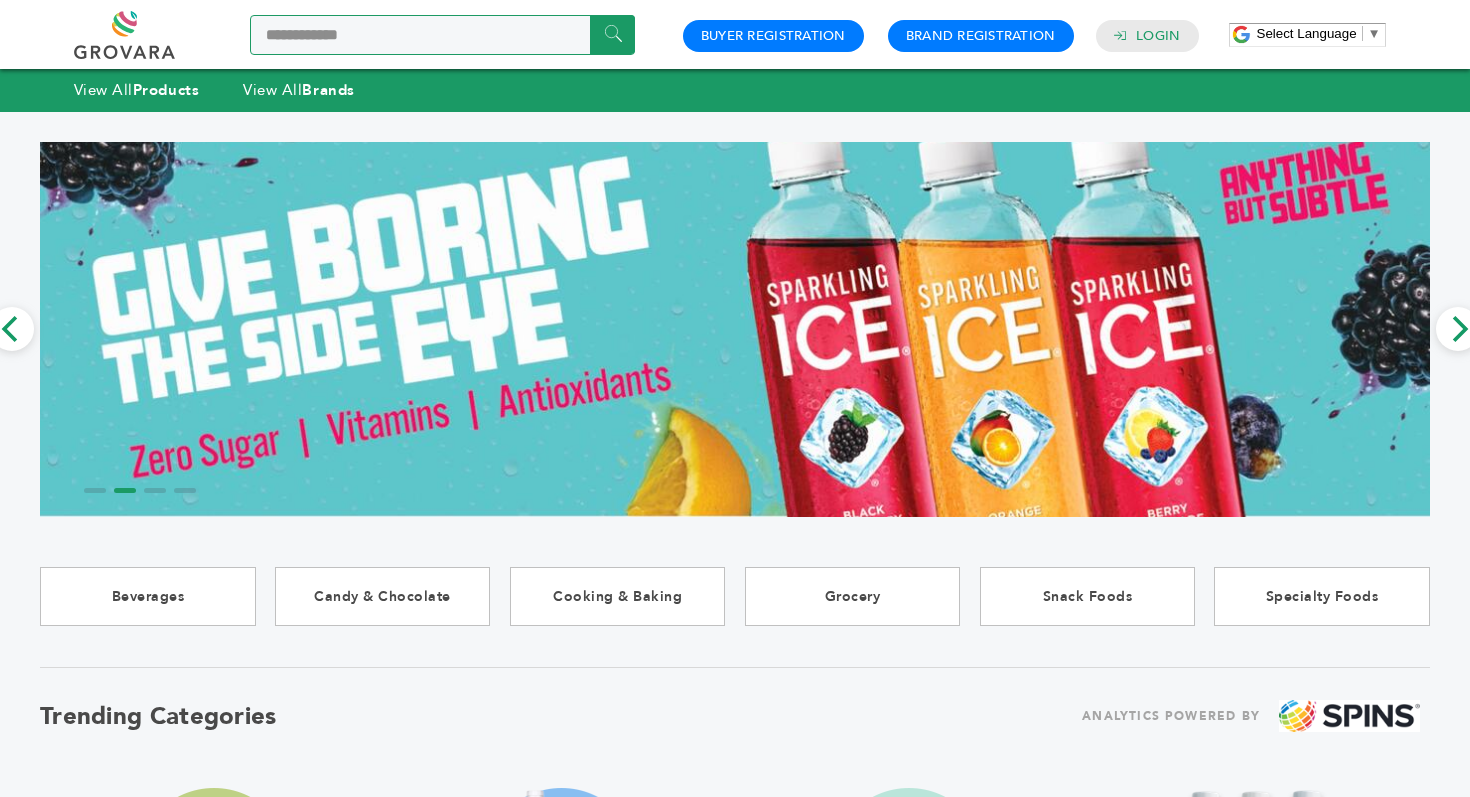 click on "******" at bounding box center (612, 34) 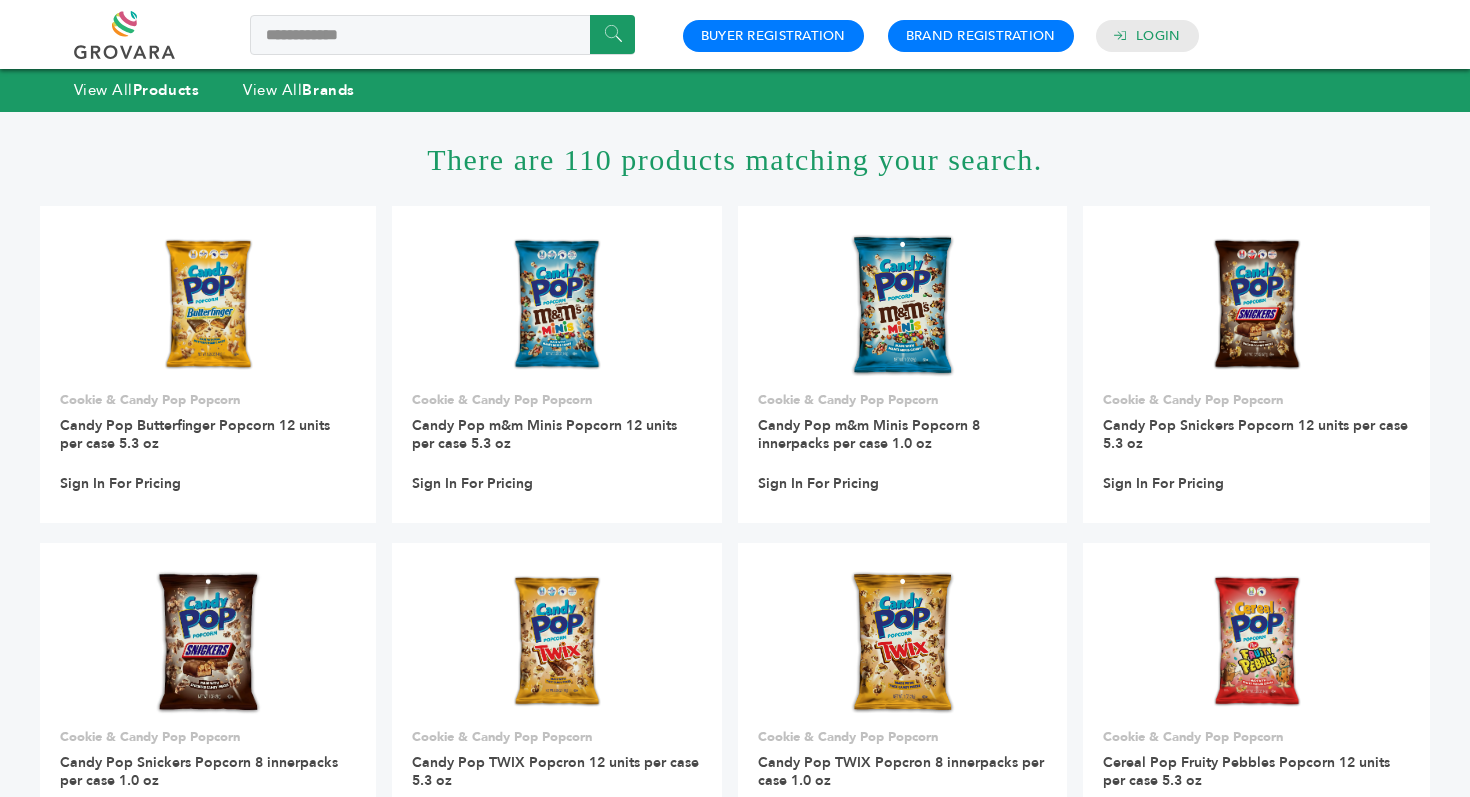 scroll, scrollTop: 0, scrollLeft: 0, axis: both 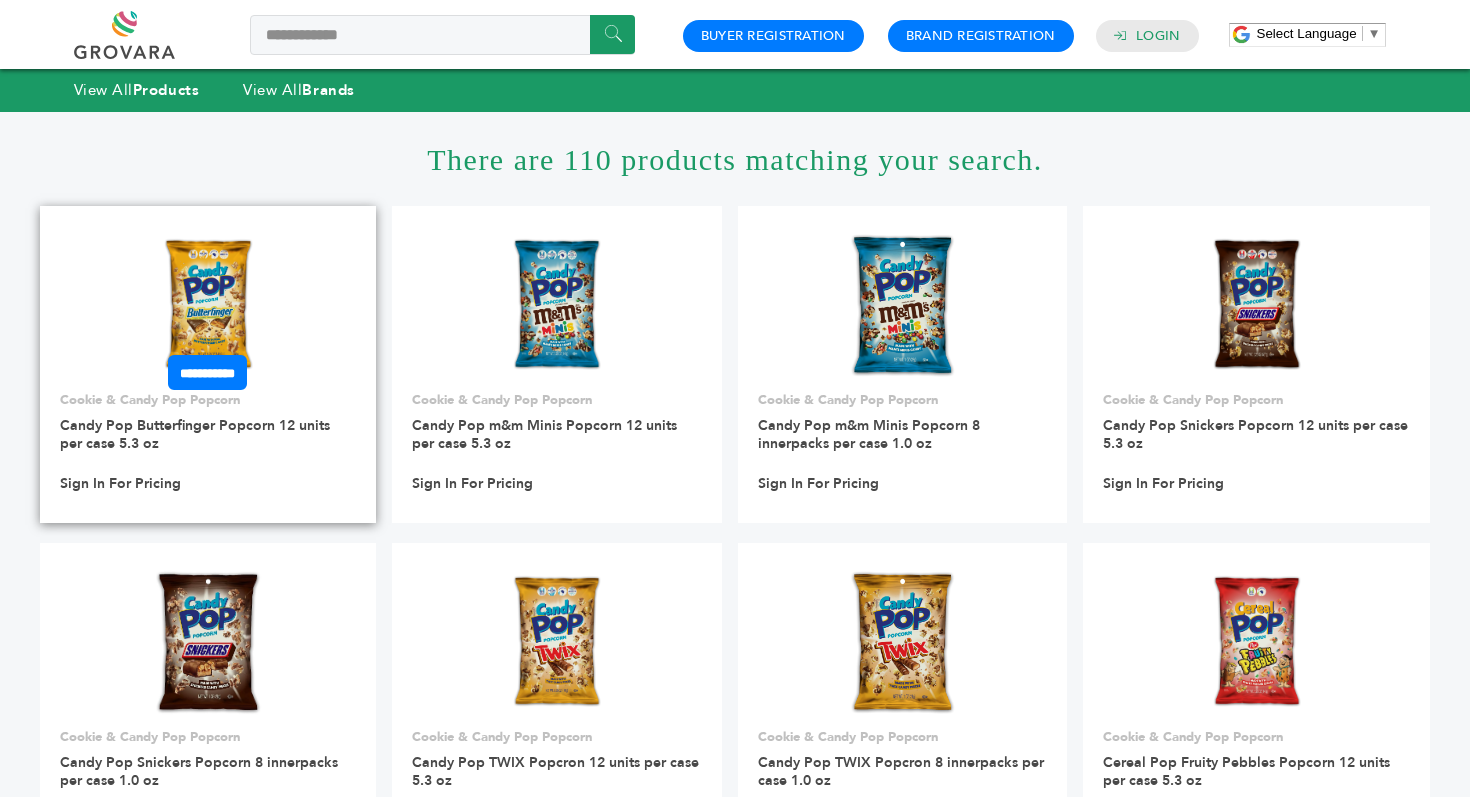 click at bounding box center [208, 306] 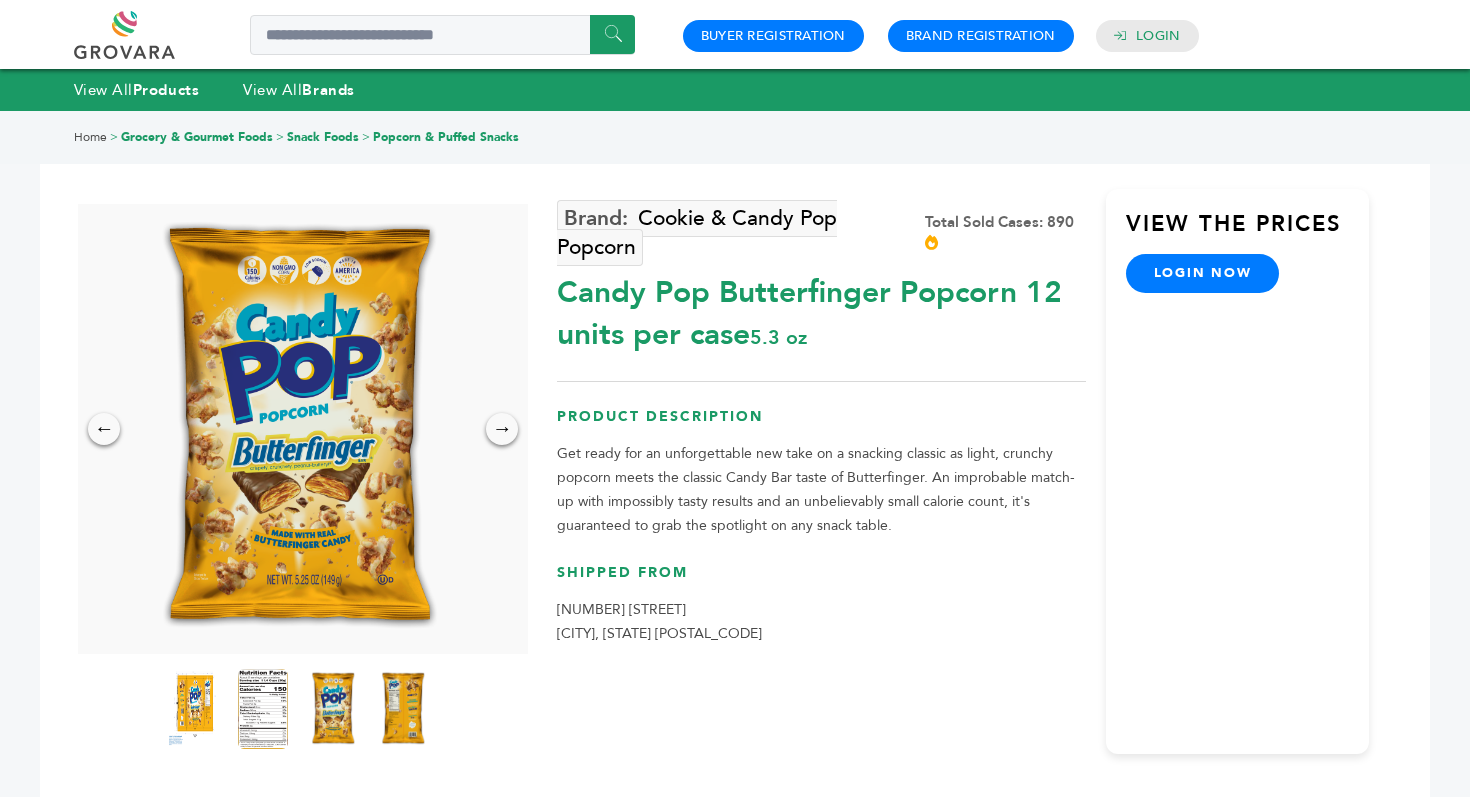 scroll, scrollTop: 0, scrollLeft: 0, axis: both 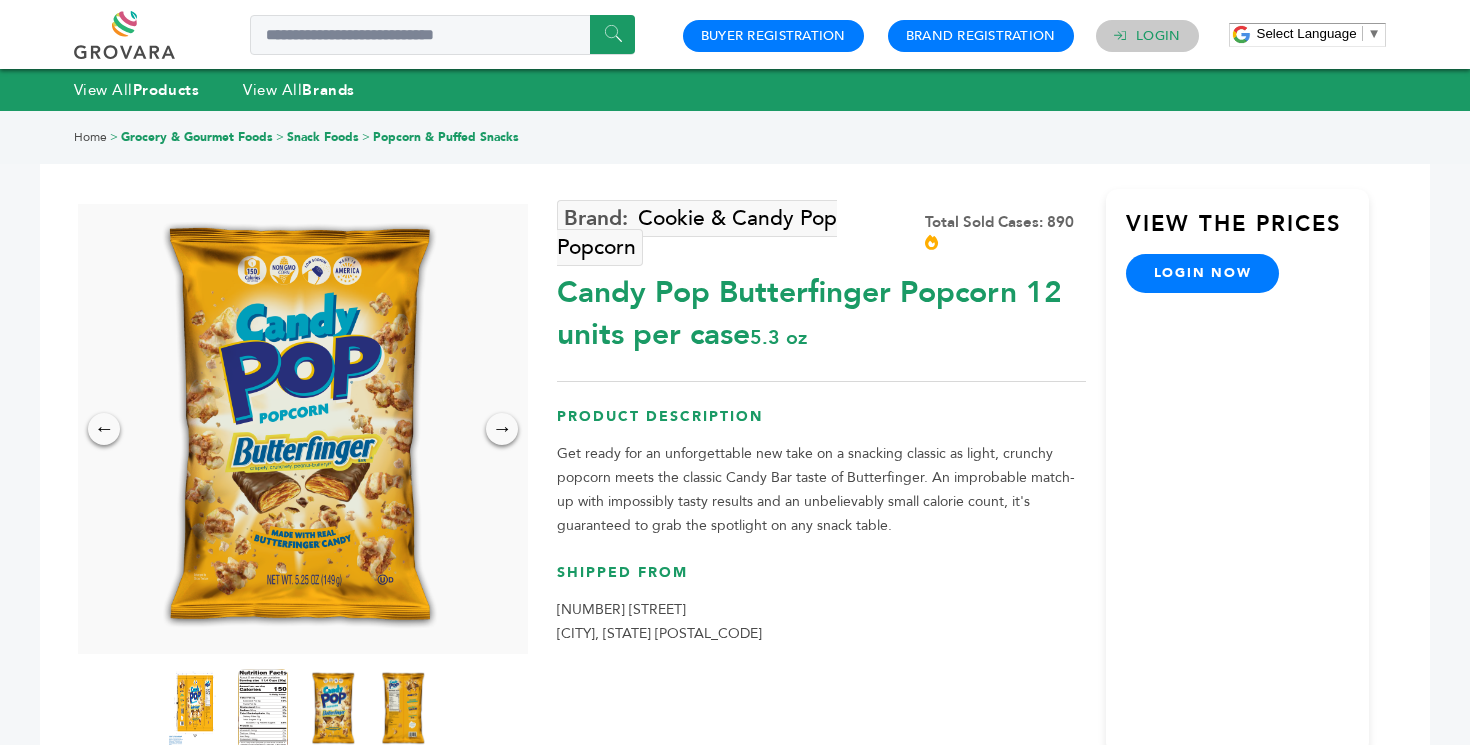 click on "Login" at bounding box center [1158, 36] 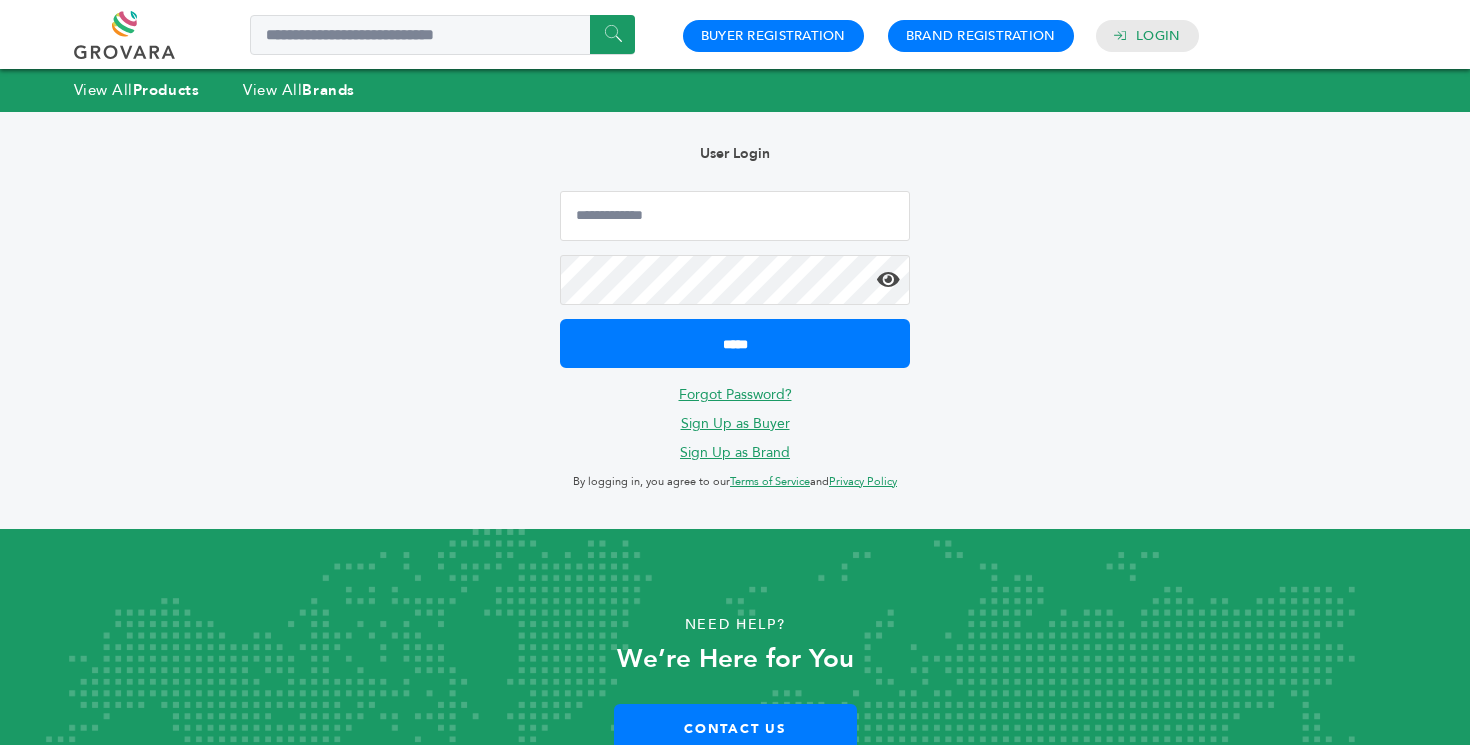 scroll, scrollTop: 0, scrollLeft: 0, axis: both 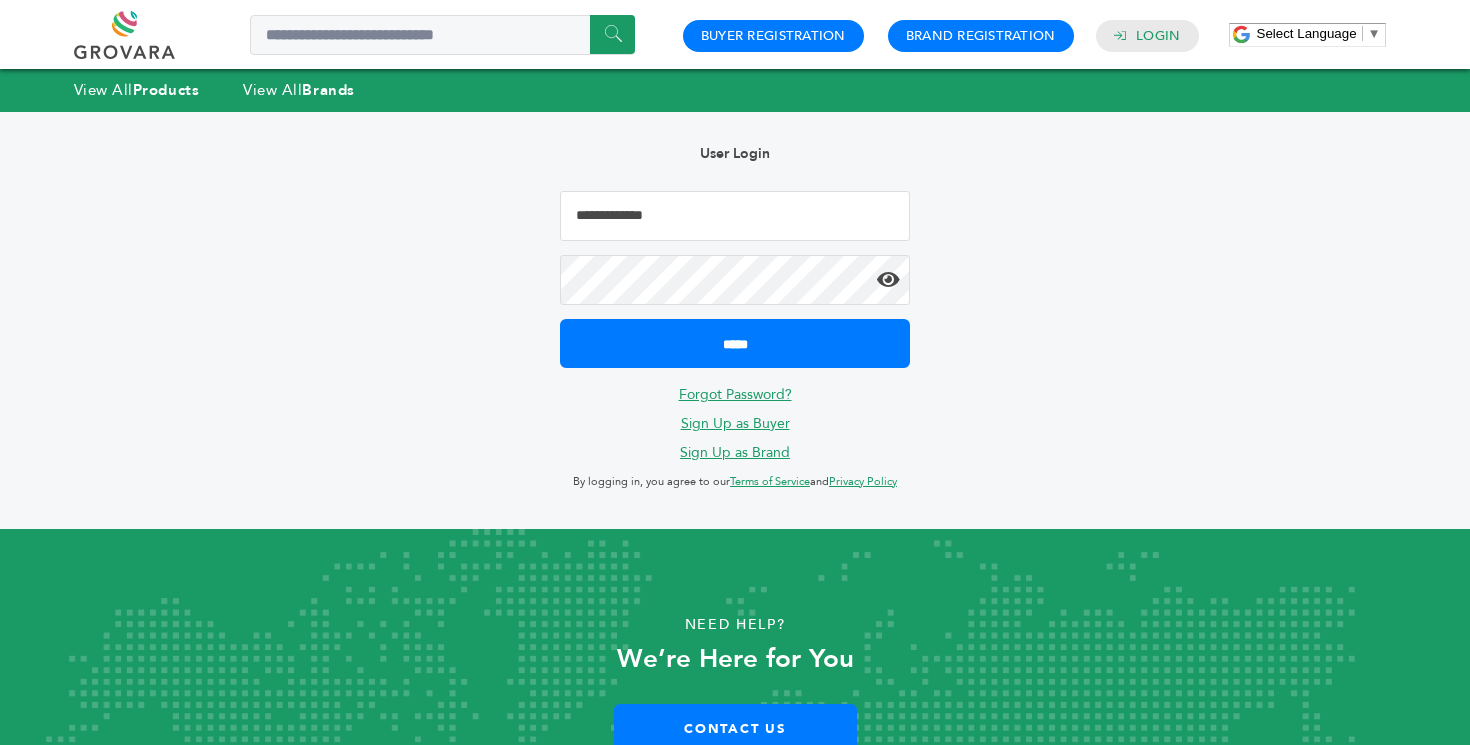 click at bounding box center [735, 216] 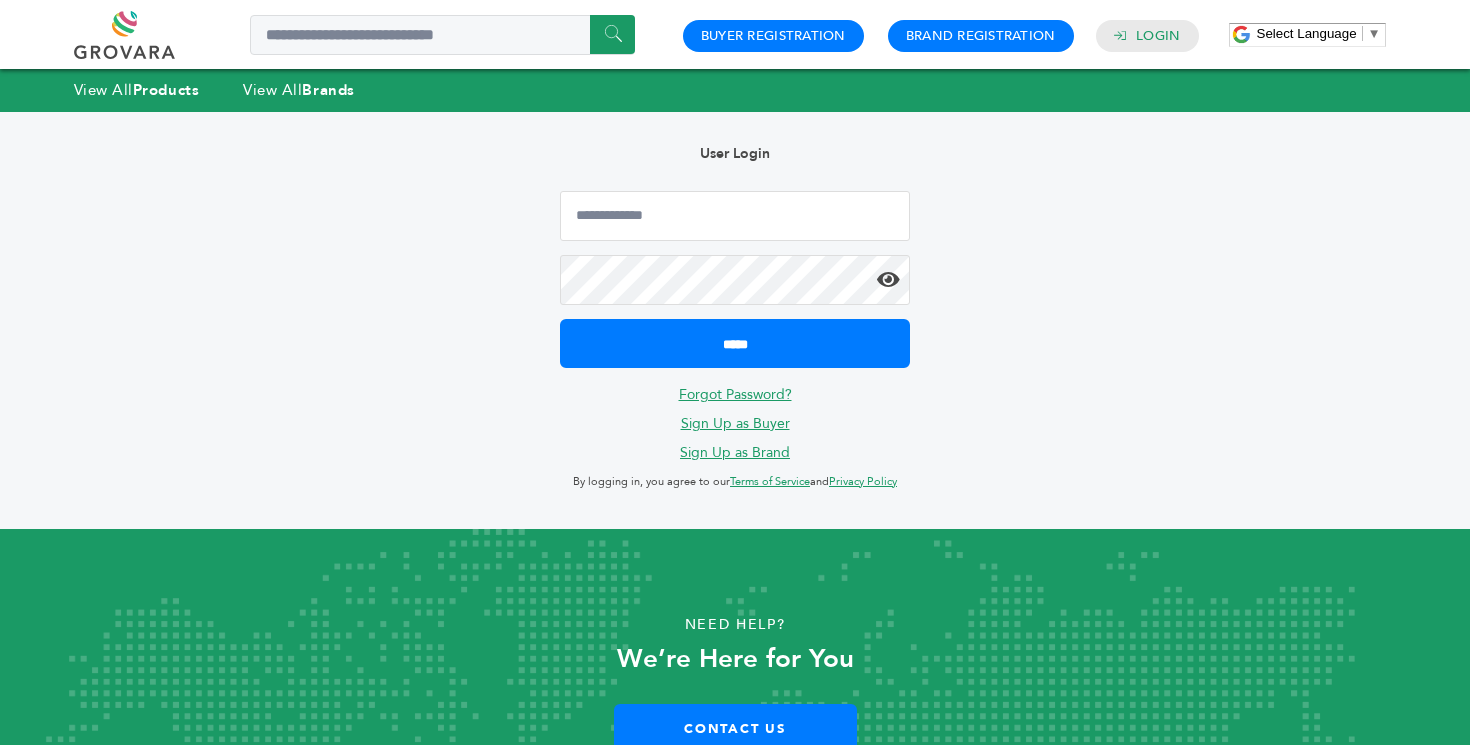 type on "**********" 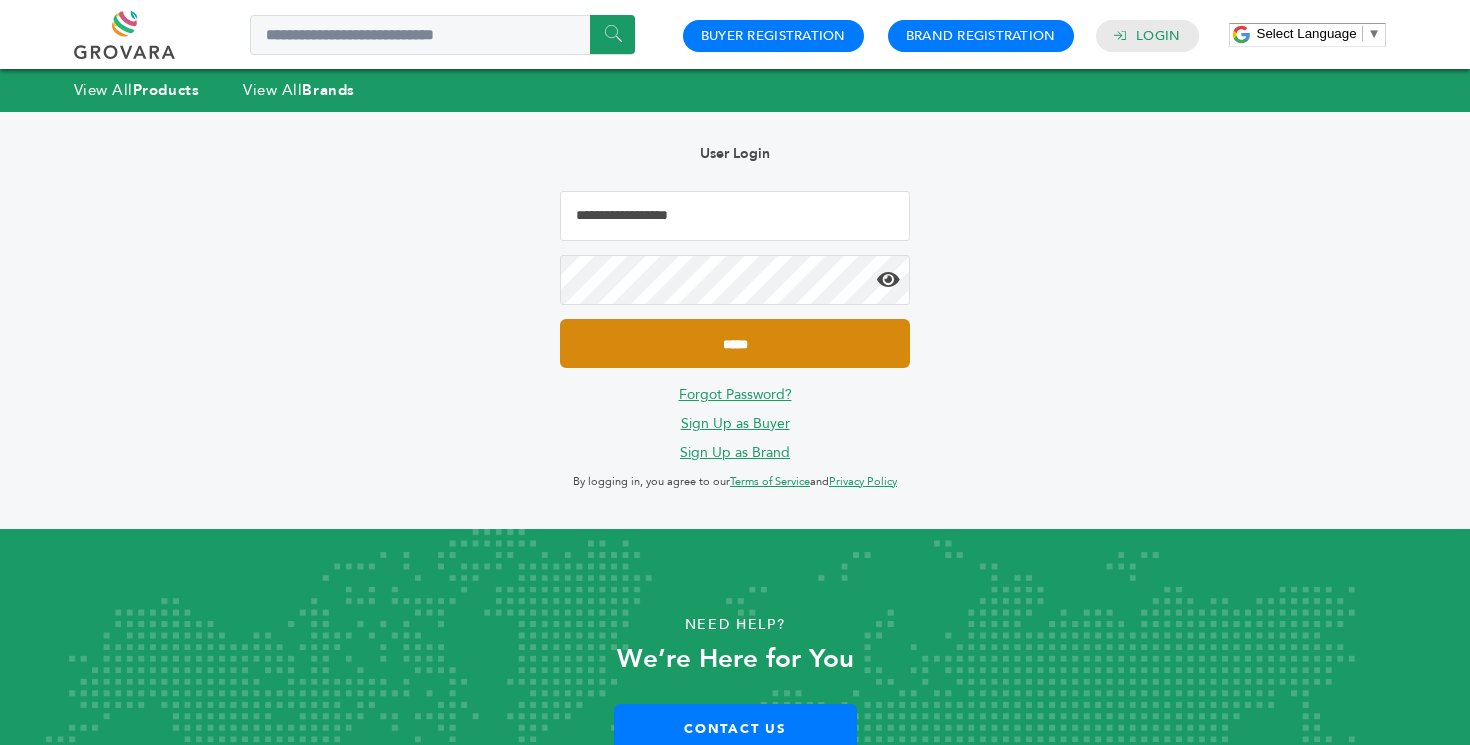 click on "*****" at bounding box center [735, 343] 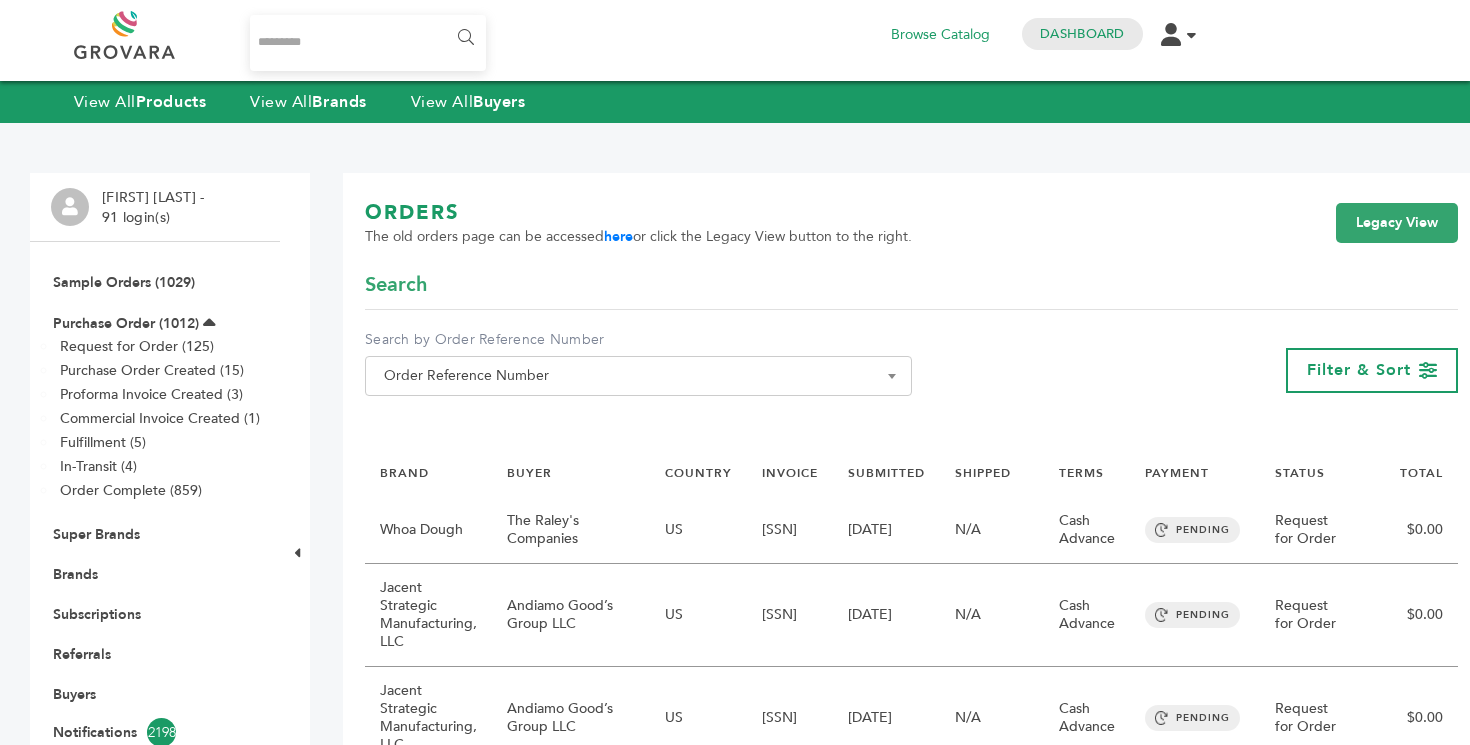 scroll, scrollTop: 0, scrollLeft: 0, axis: both 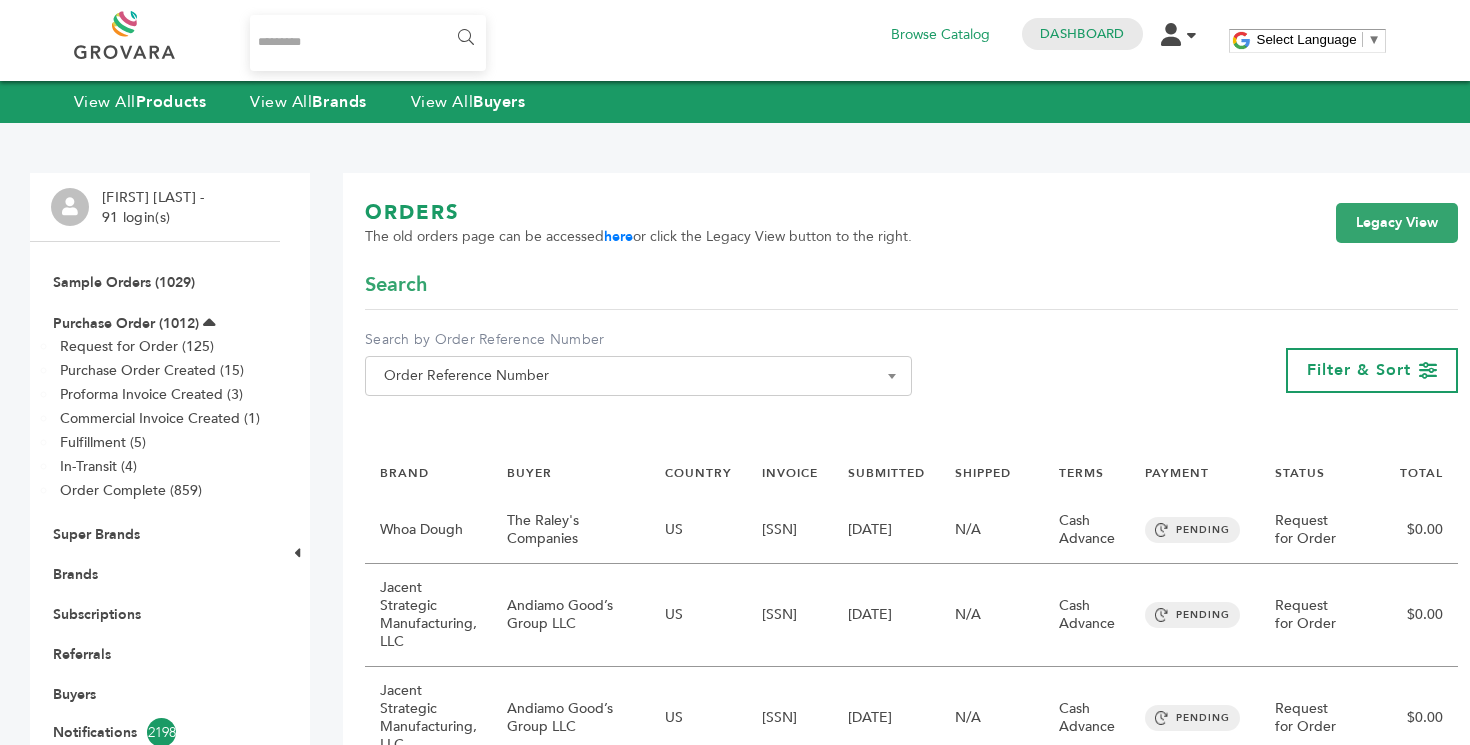 click at bounding box center (147, 35) 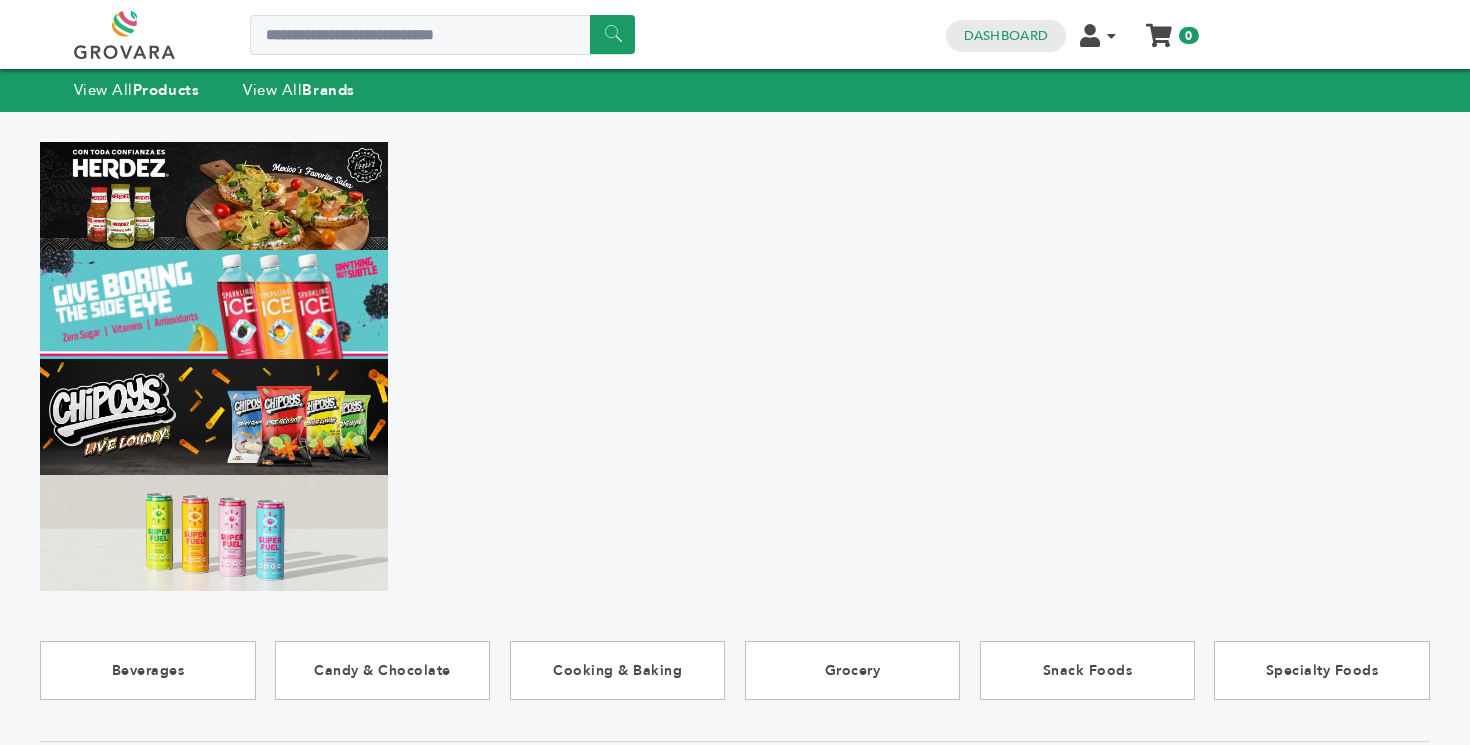 scroll, scrollTop: 0, scrollLeft: 0, axis: both 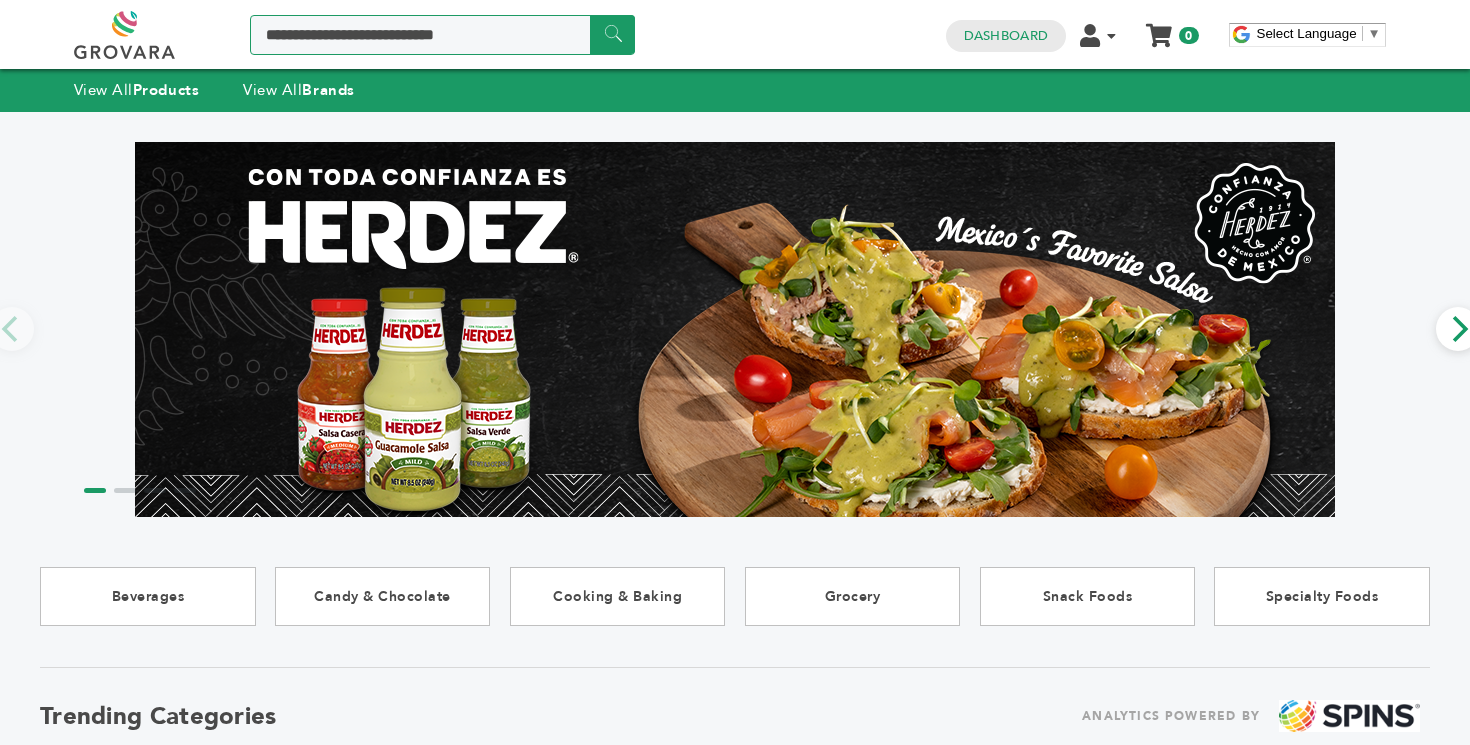 click at bounding box center (442, 35) 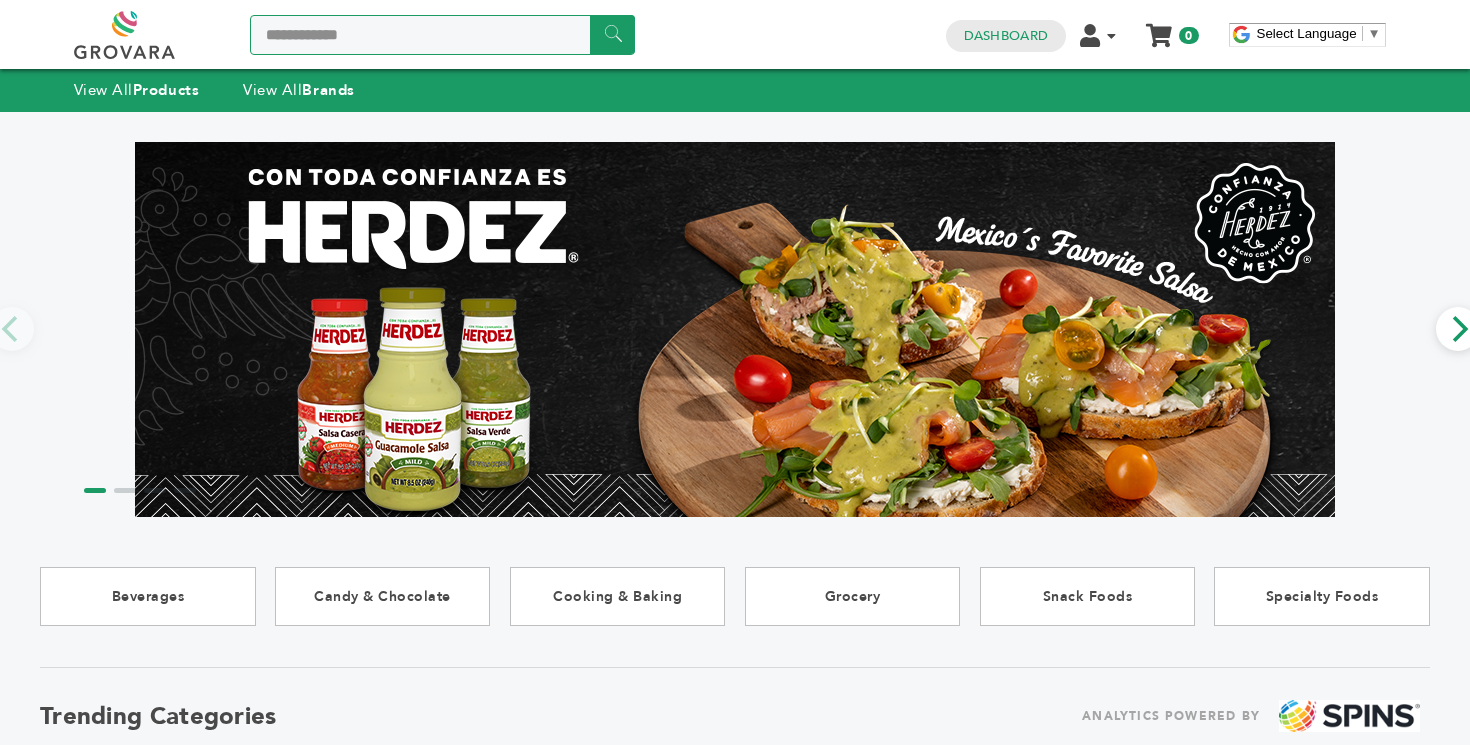 click on "******" at bounding box center (612, 34) 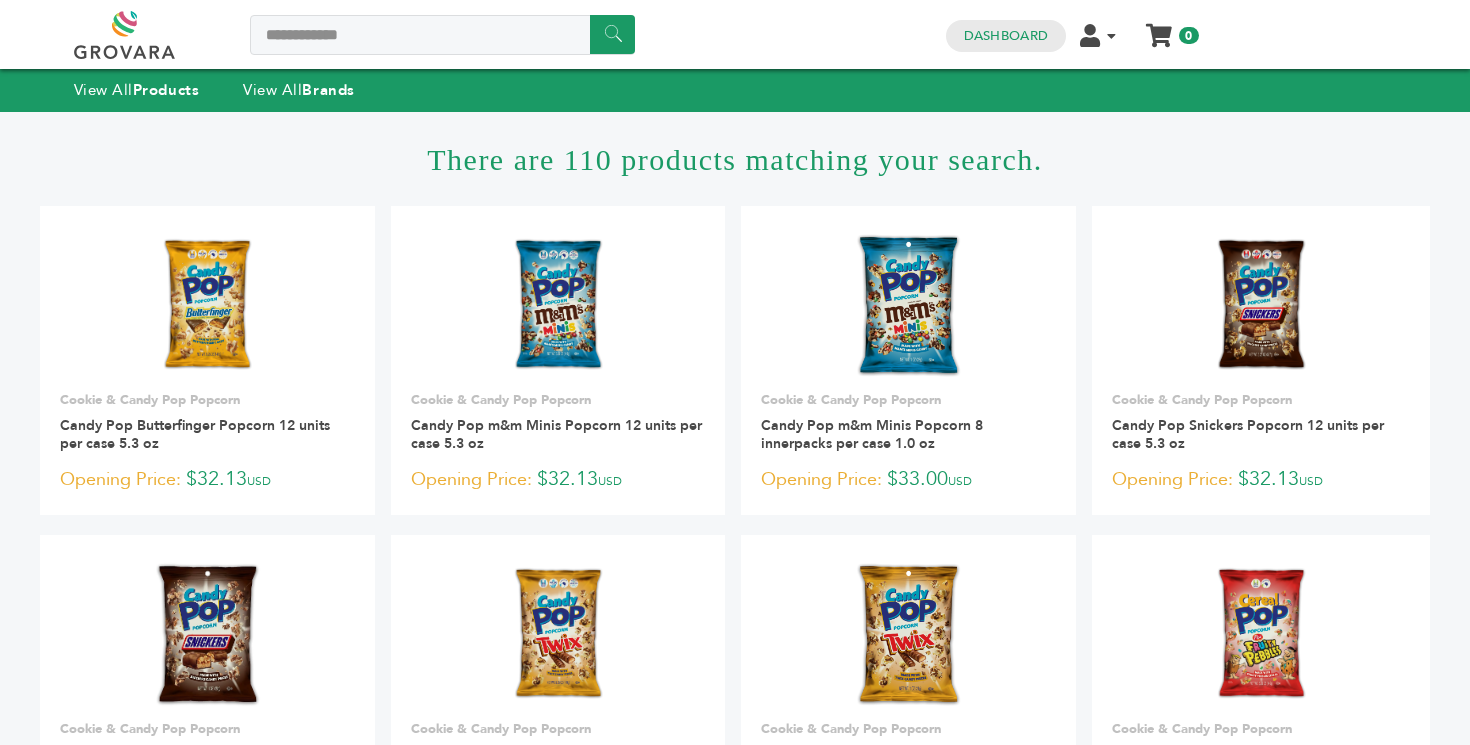 scroll, scrollTop: 0, scrollLeft: 0, axis: both 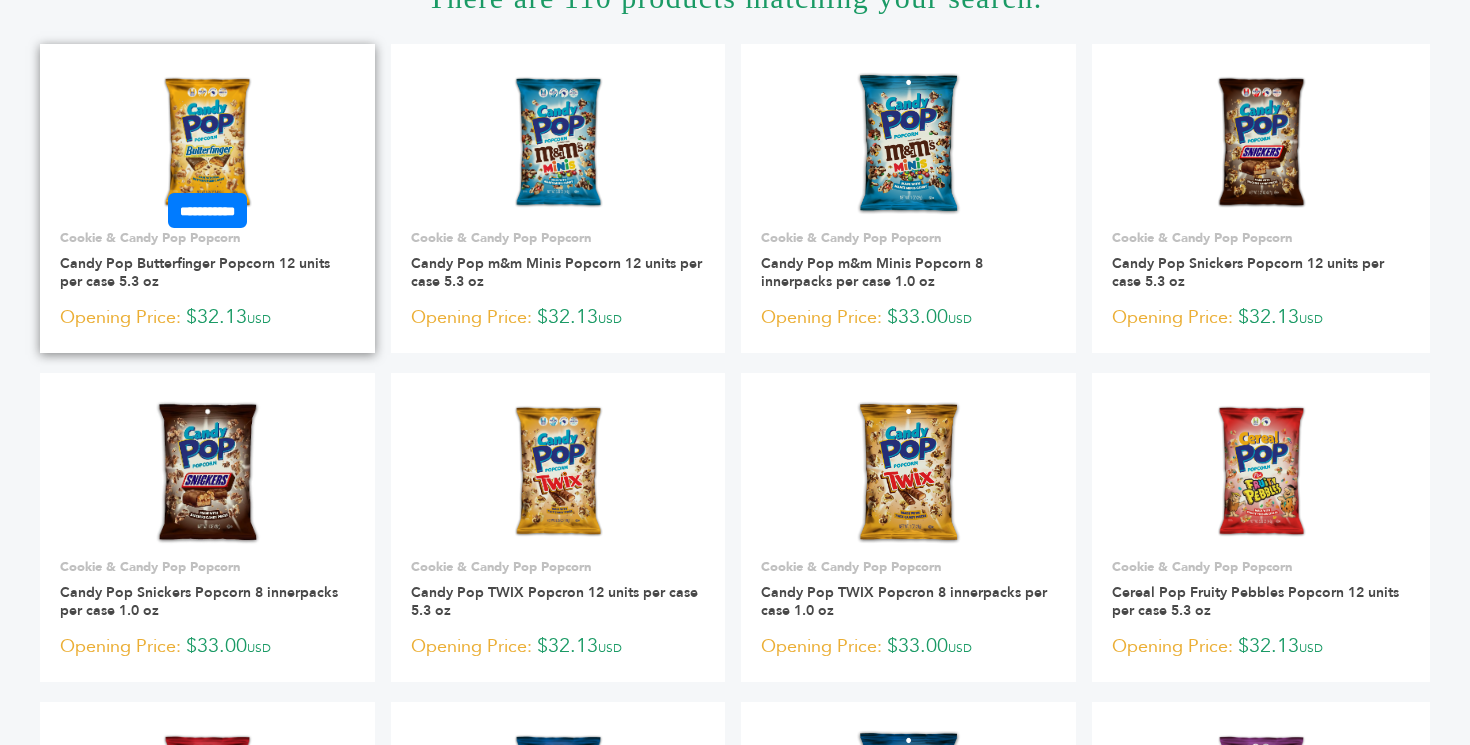 click at bounding box center (207, 143) 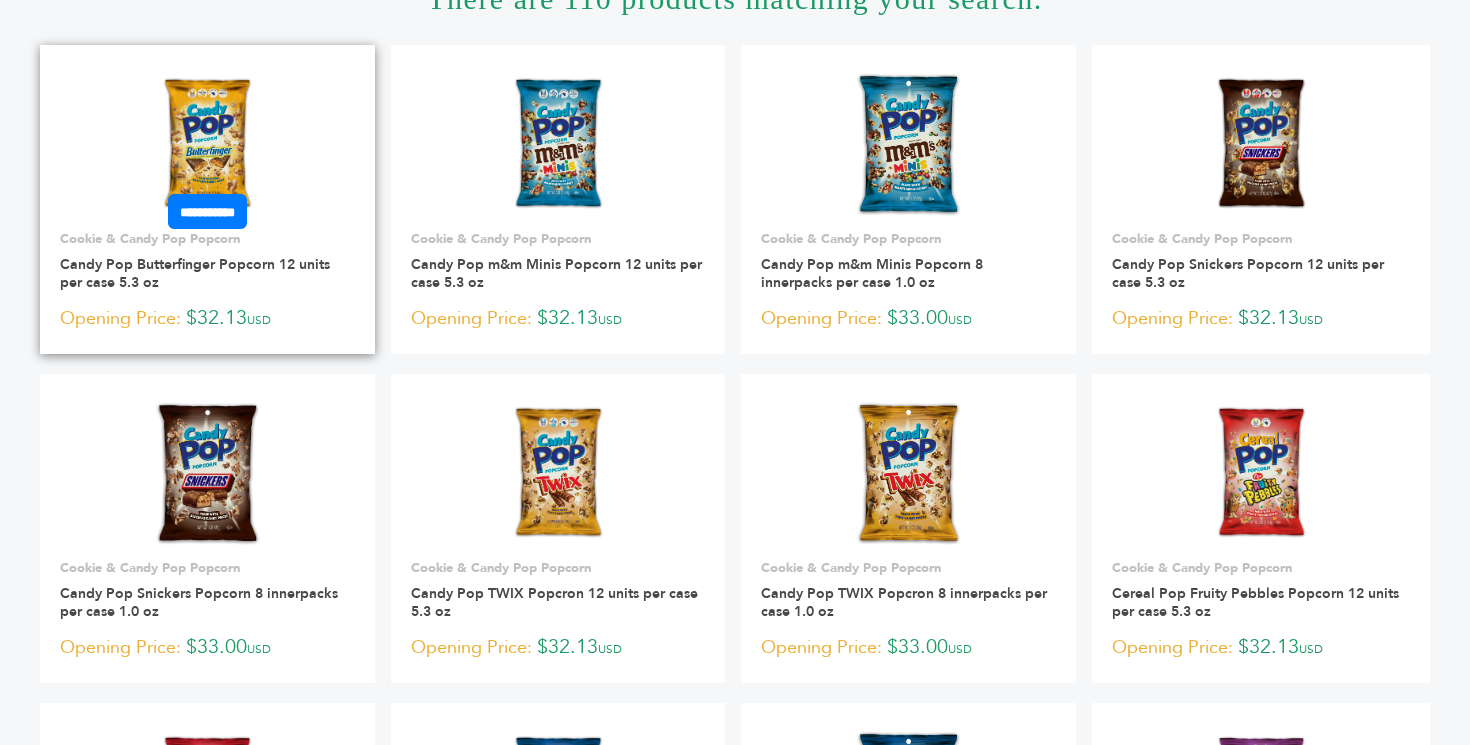 scroll, scrollTop: 160, scrollLeft: 0, axis: vertical 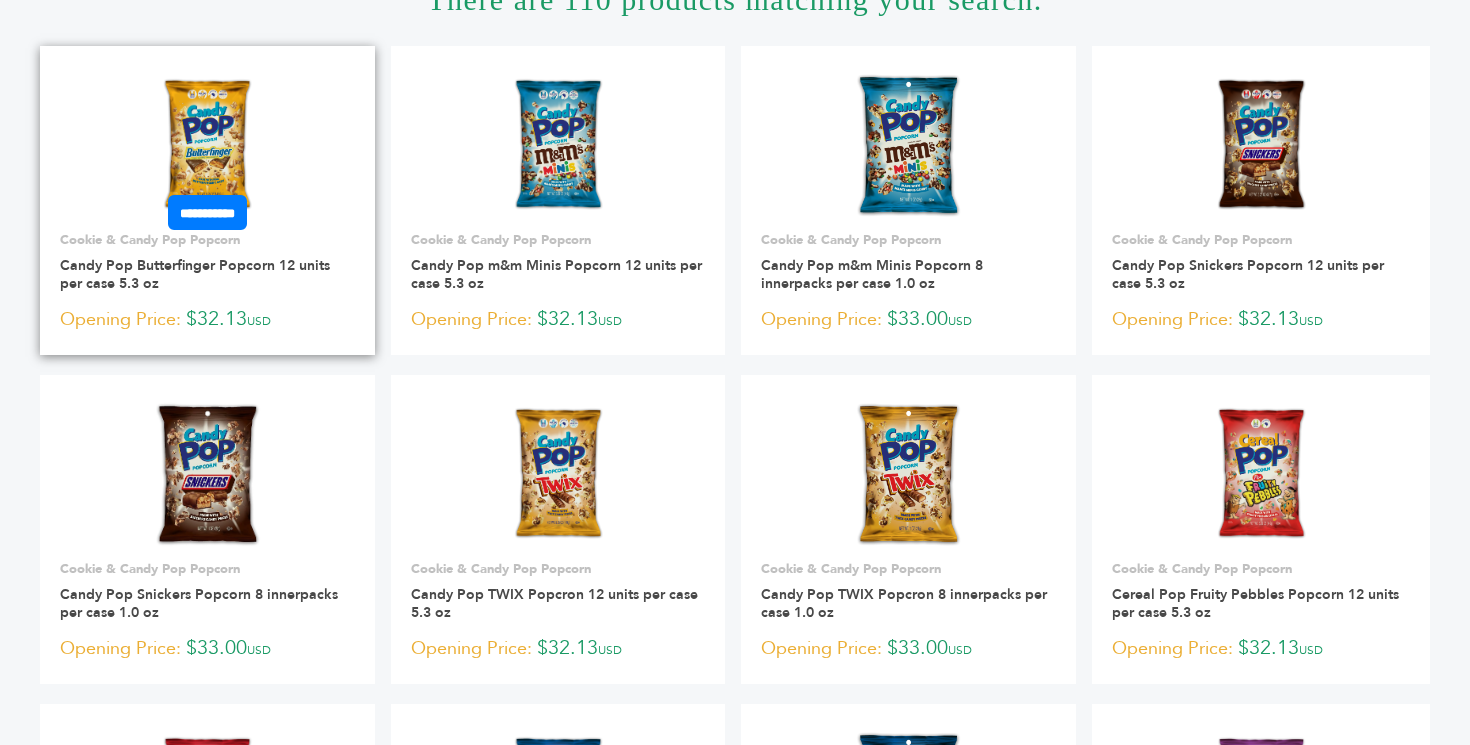 click at bounding box center [207, 146] 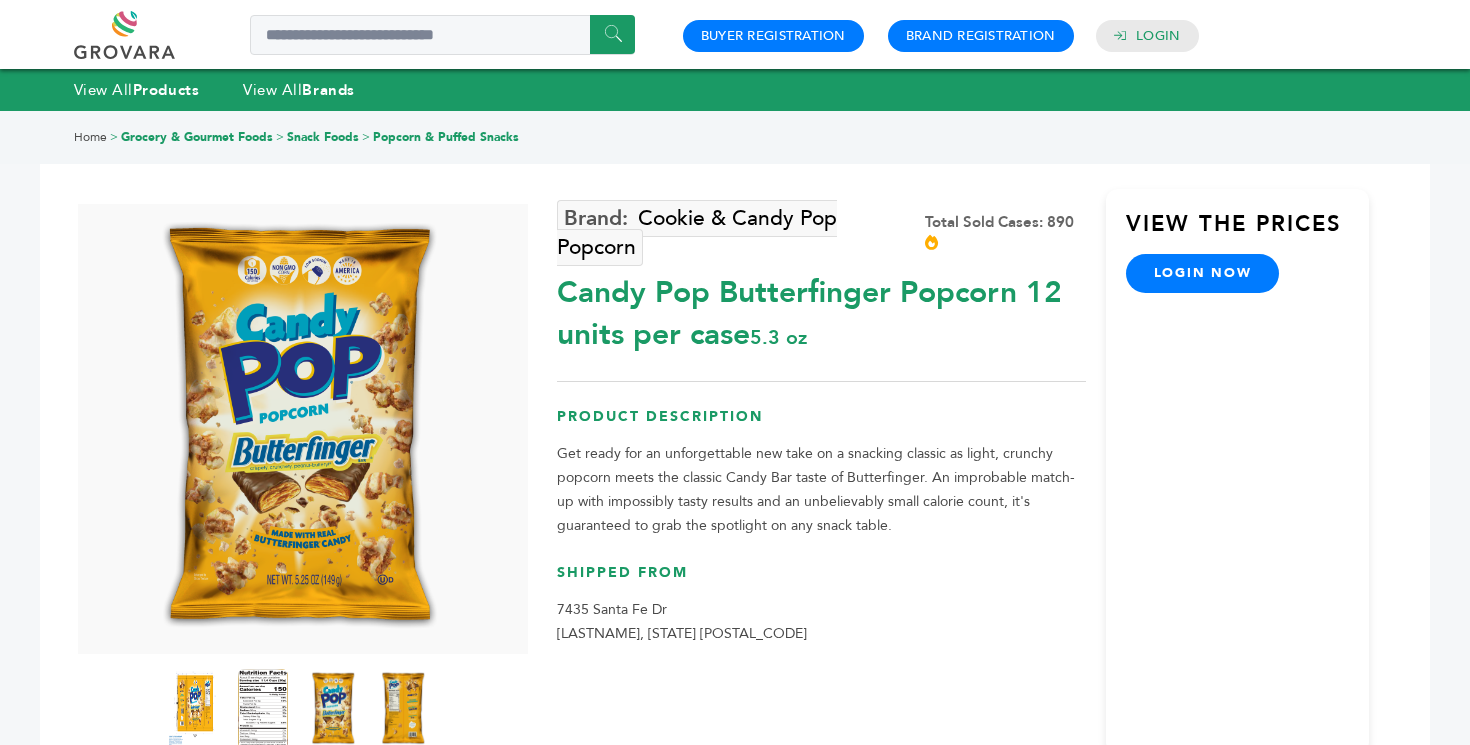 scroll, scrollTop: 0, scrollLeft: 0, axis: both 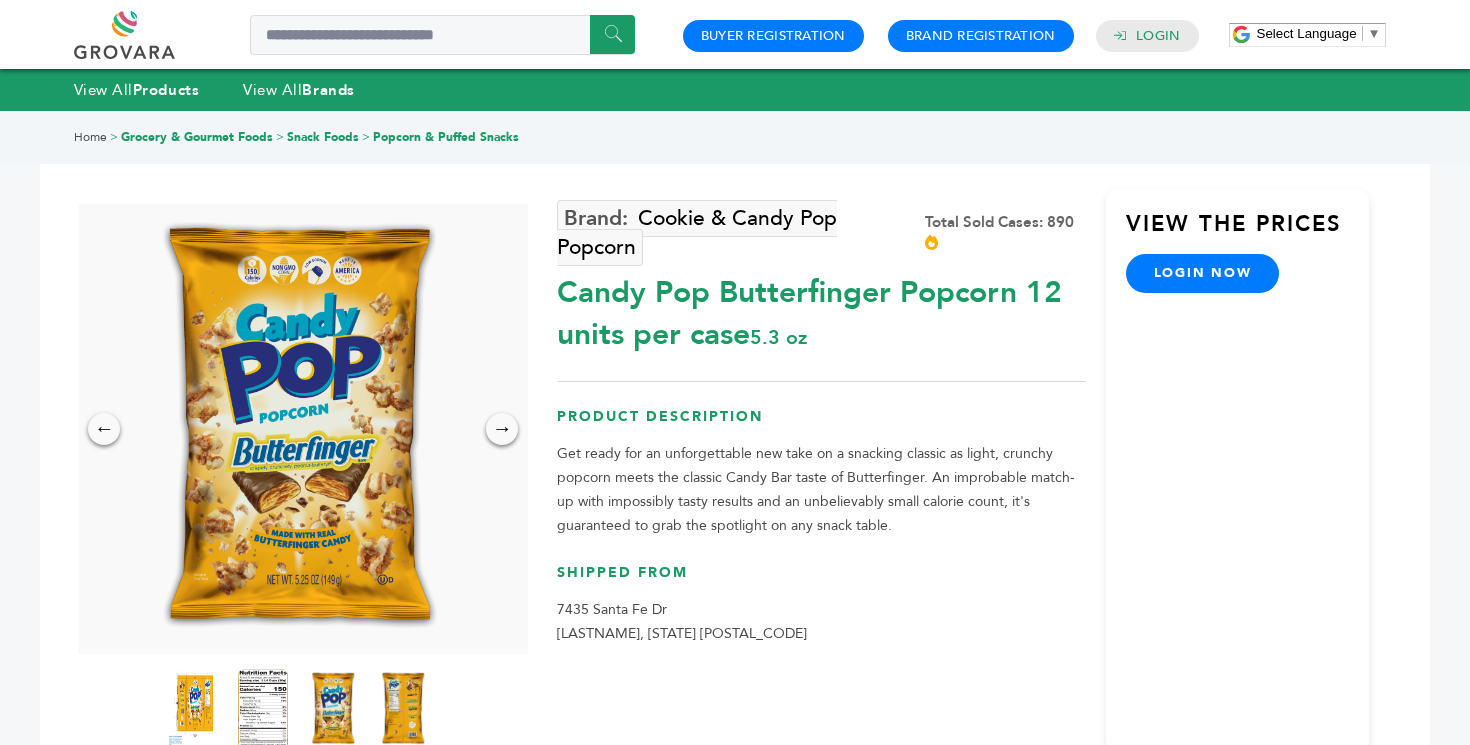click on "login now" at bounding box center [1203, 273] 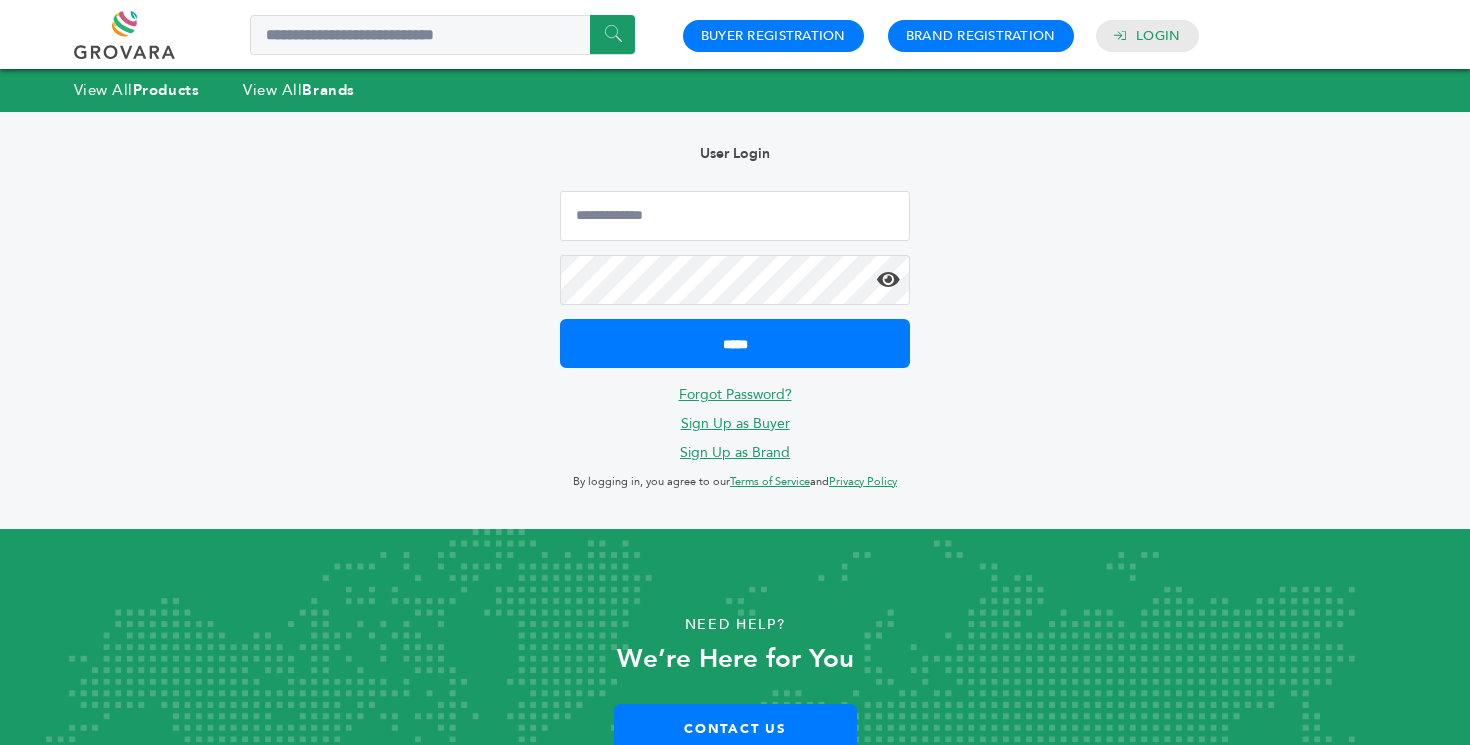 scroll, scrollTop: 0, scrollLeft: 0, axis: both 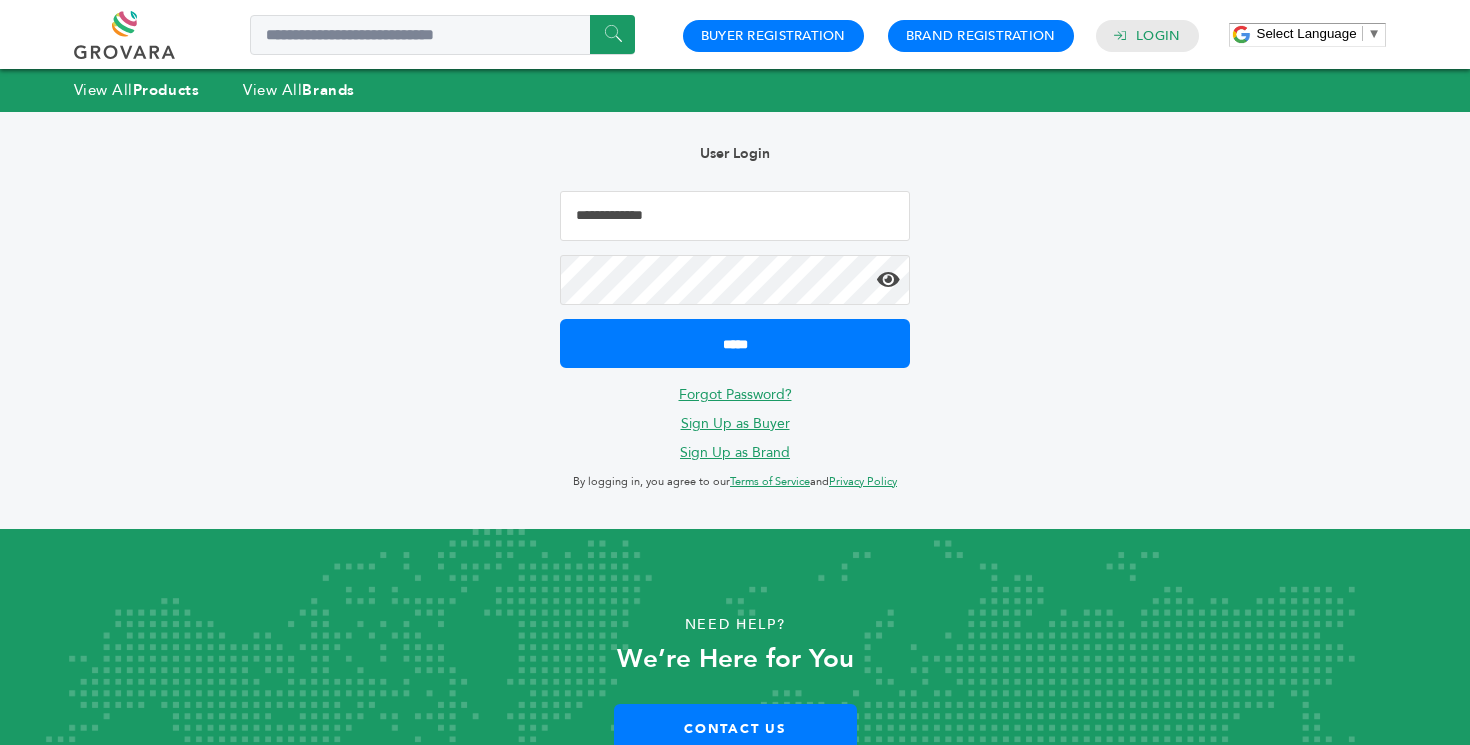 click at bounding box center (735, 216) 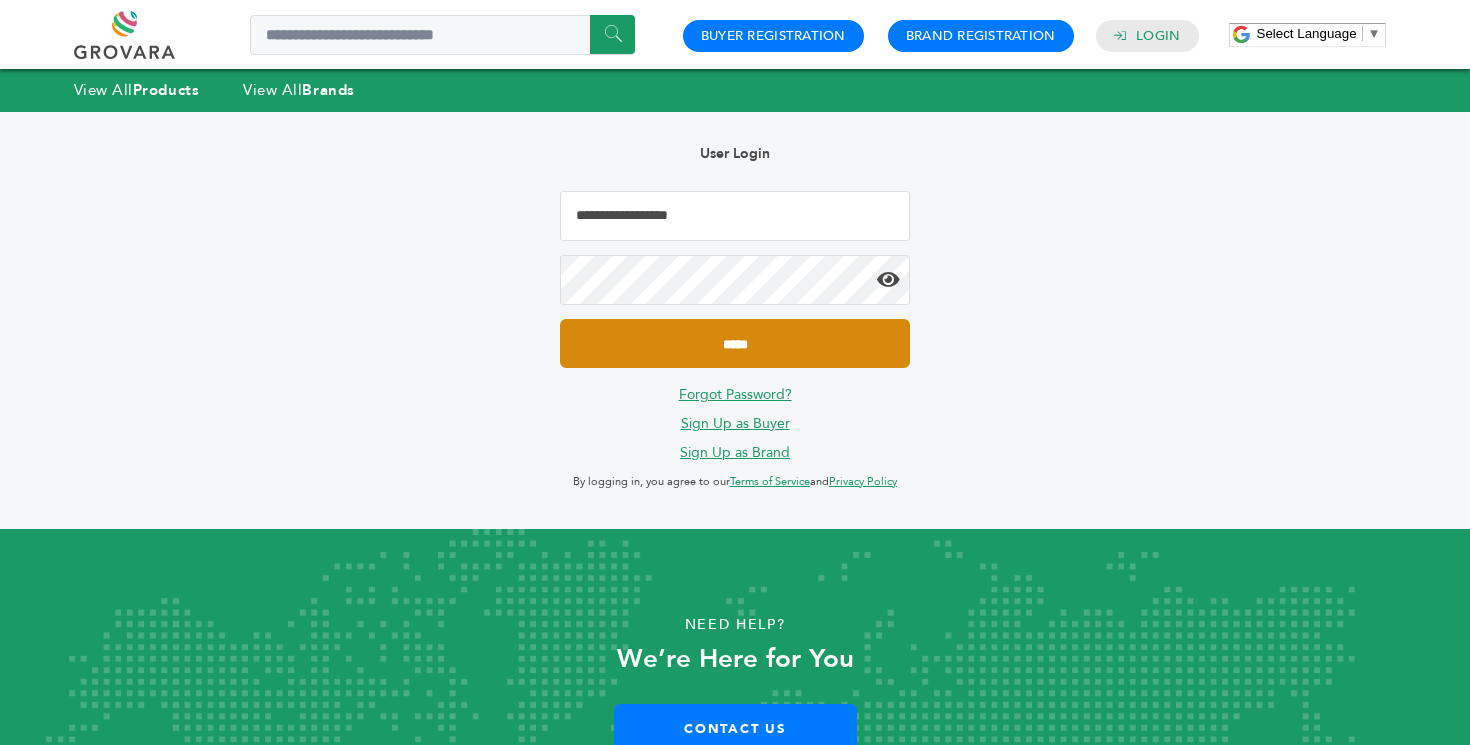 click on "*****" at bounding box center (735, 343) 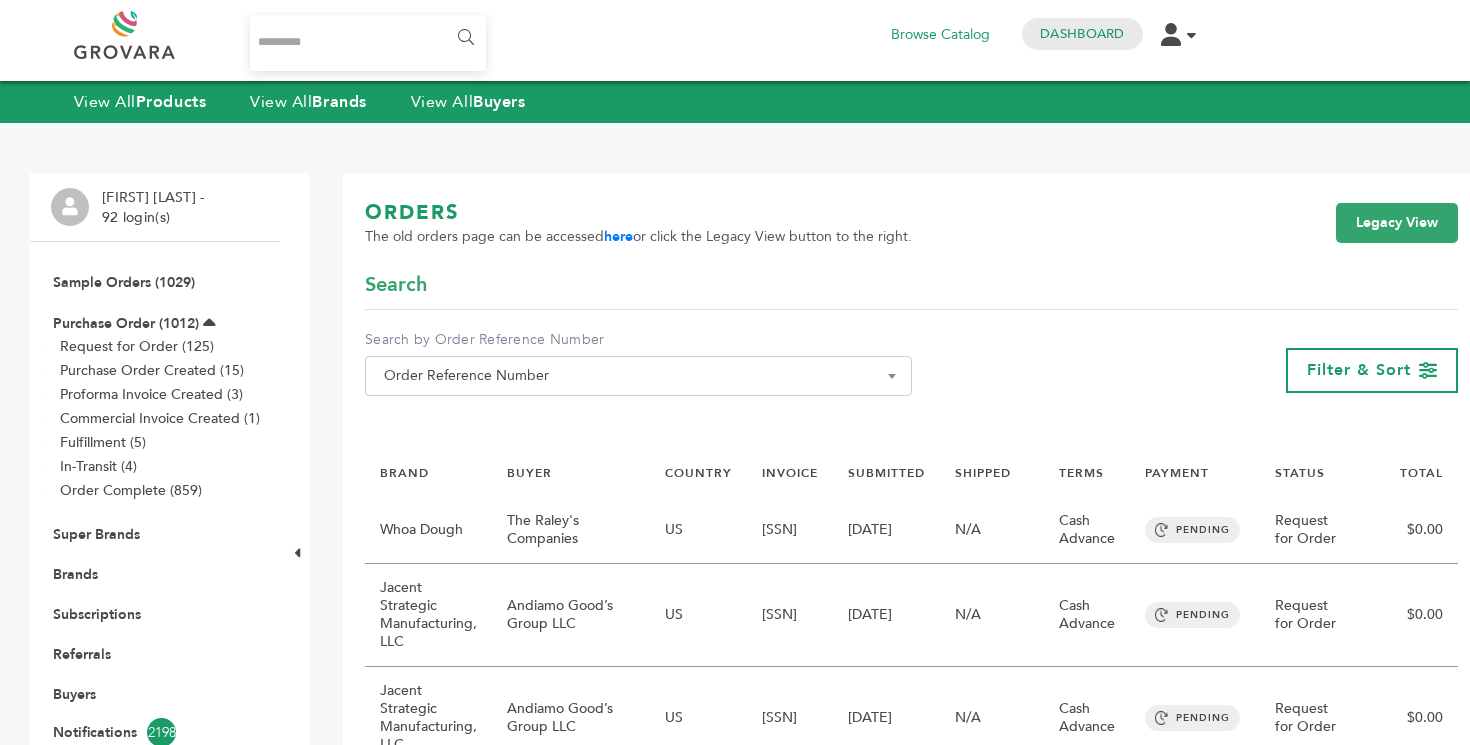 scroll, scrollTop: 0, scrollLeft: 0, axis: both 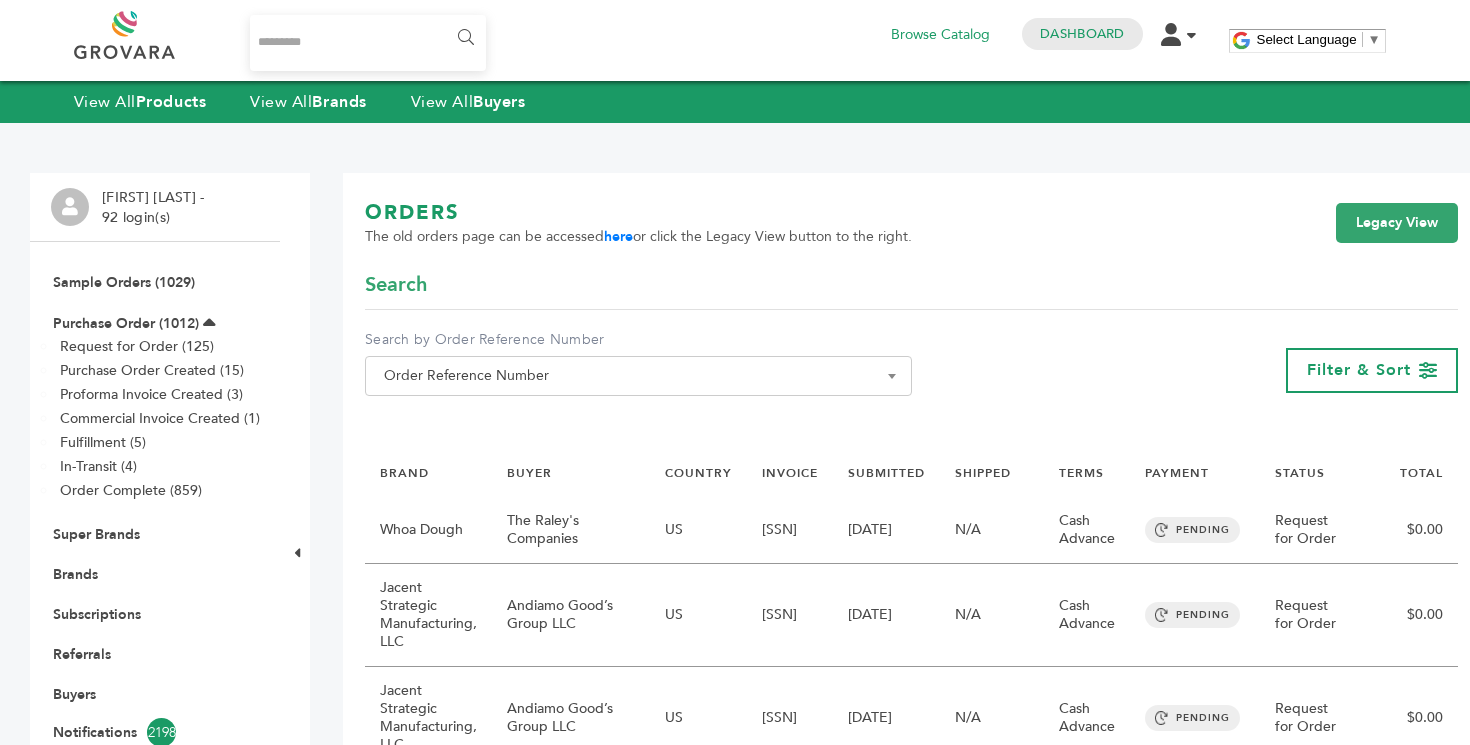 click on "******
0
Browse Catalog
Dashboard
Edit Account
Order Management
Sign Out
Select Language ​ ▼
Menu" at bounding box center (735, 40) 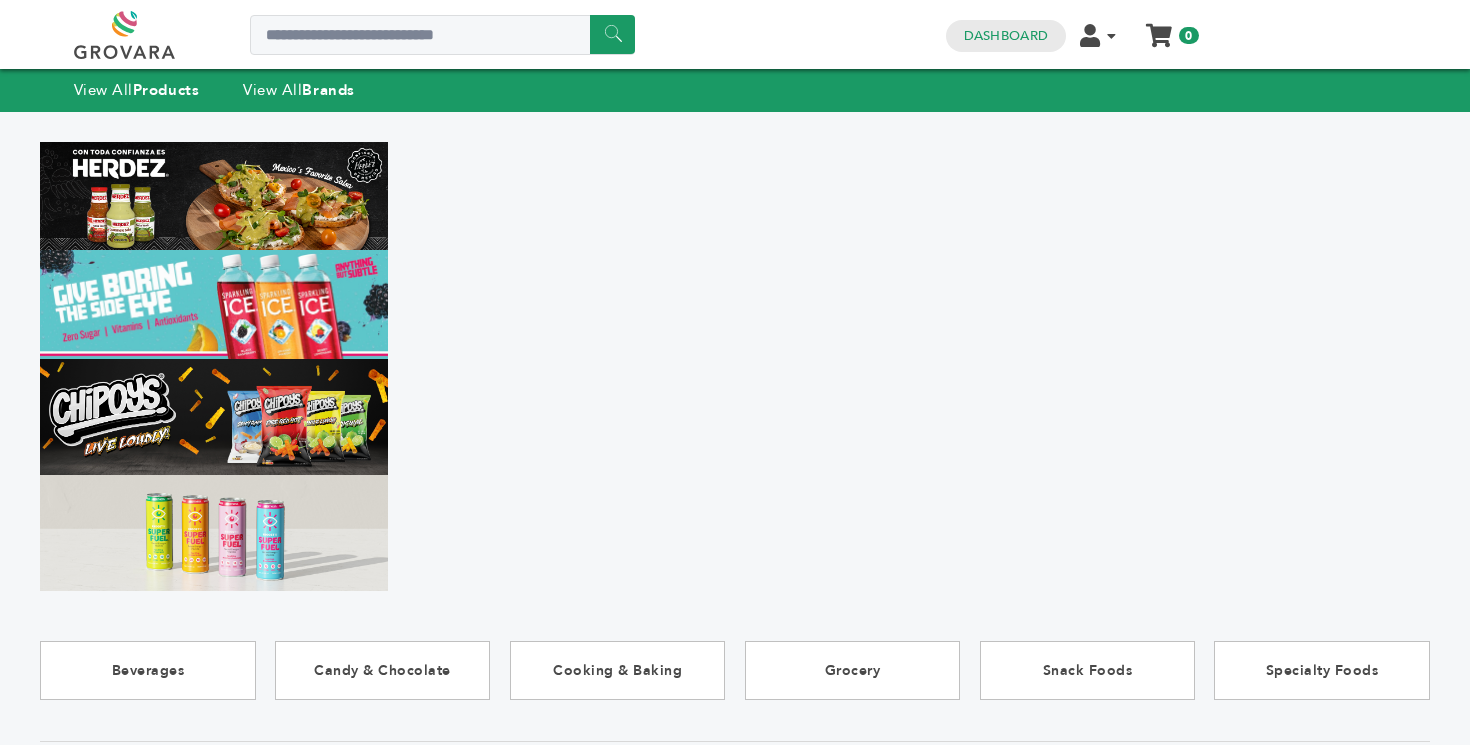 scroll, scrollTop: 0, scrollLeft: 0, axis: both 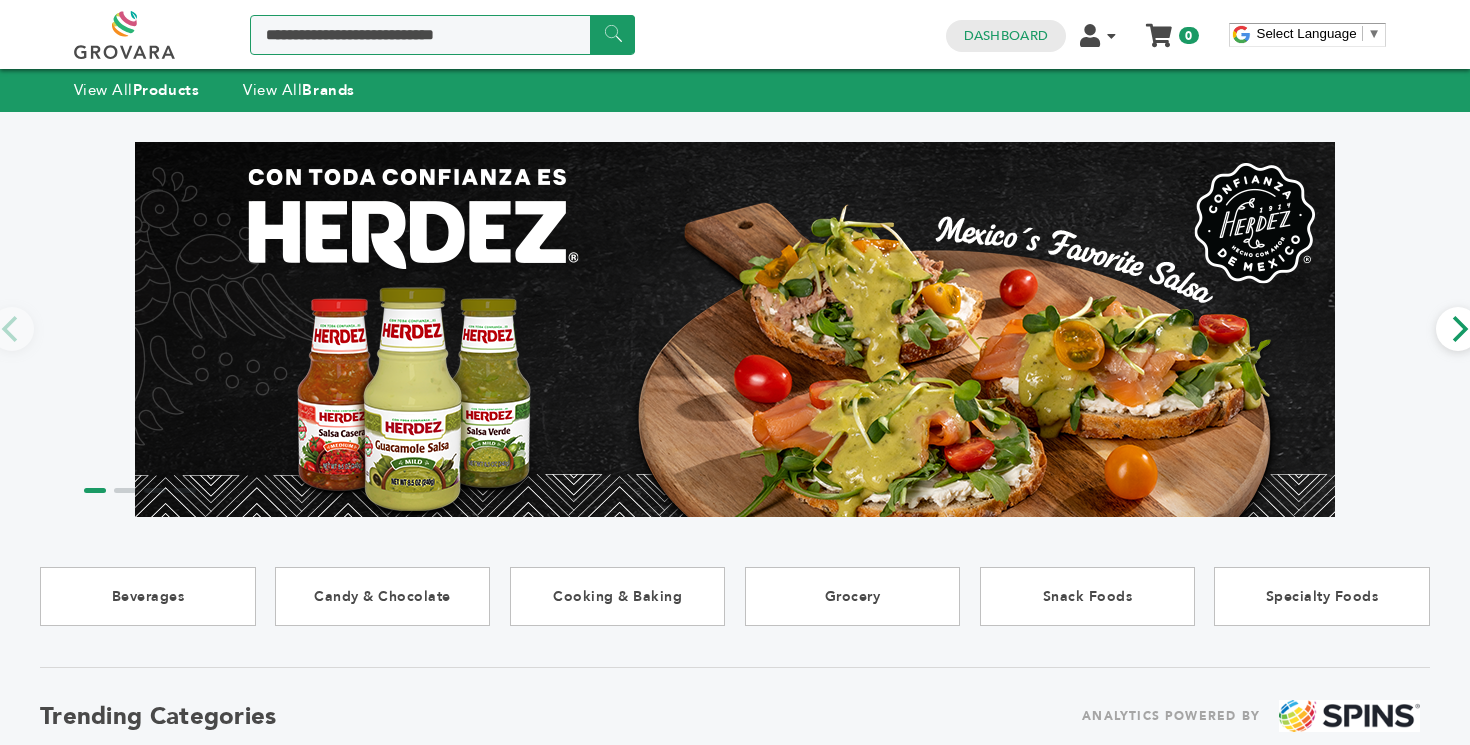 click at bounding box center (442, 35) 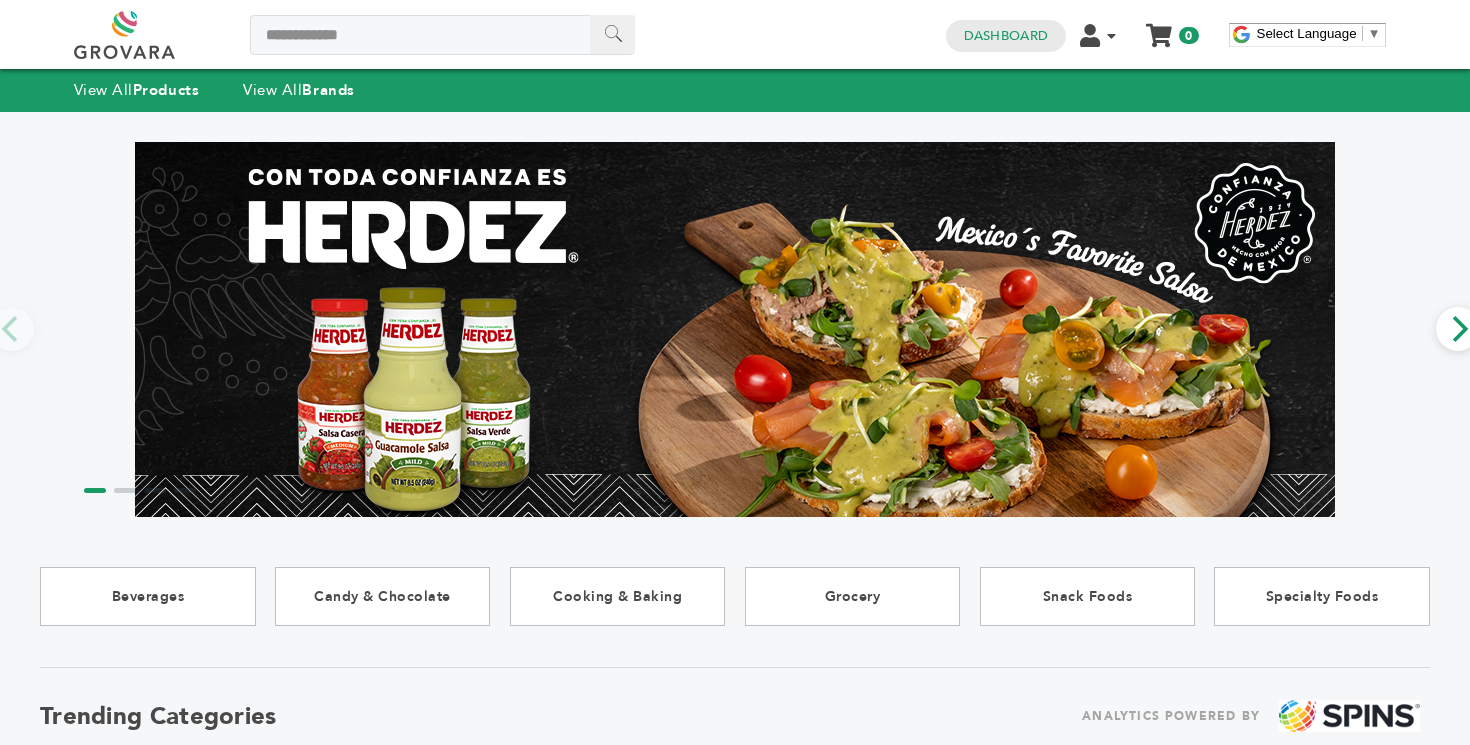 click on "******" at bounding box center (612, 34) 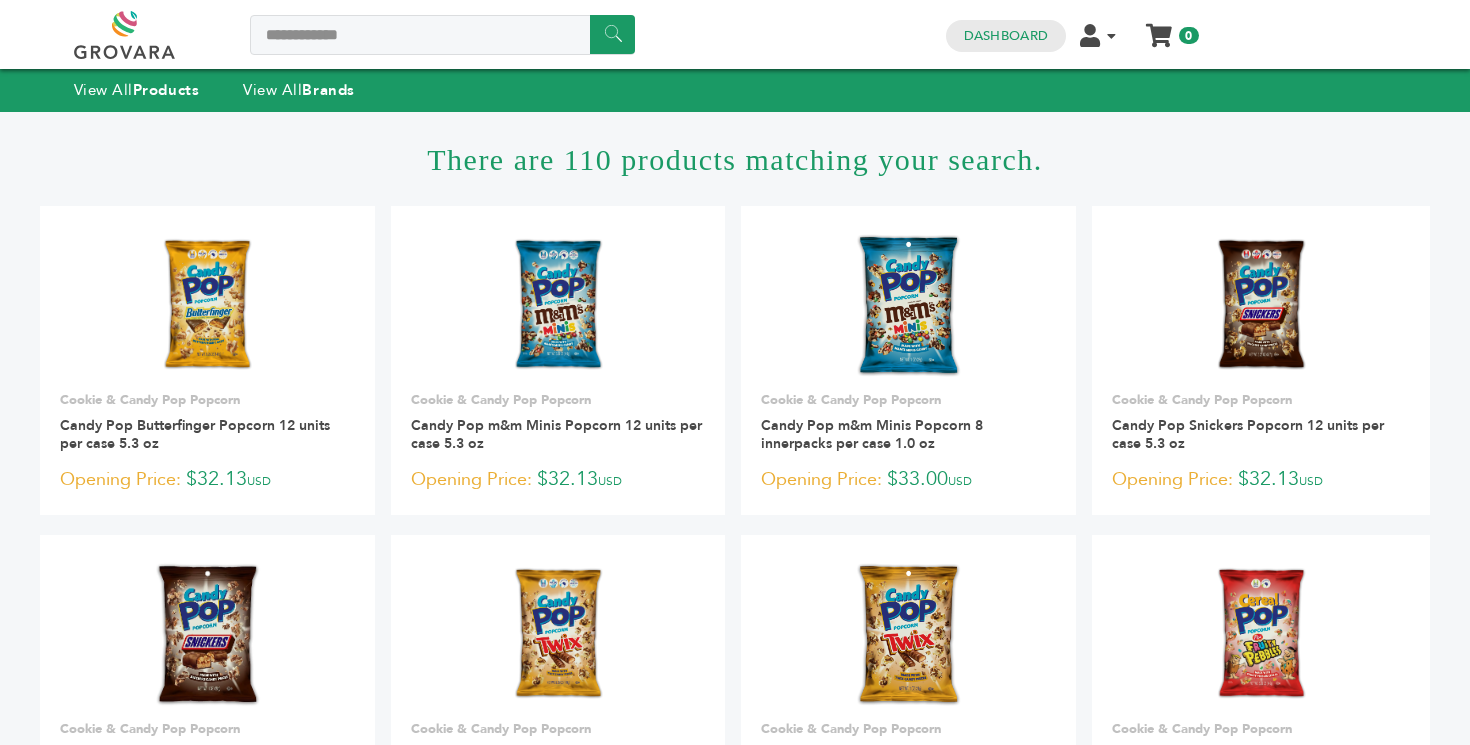 scroll, scrollTop: 0, scrollLeft: 0, axis: both 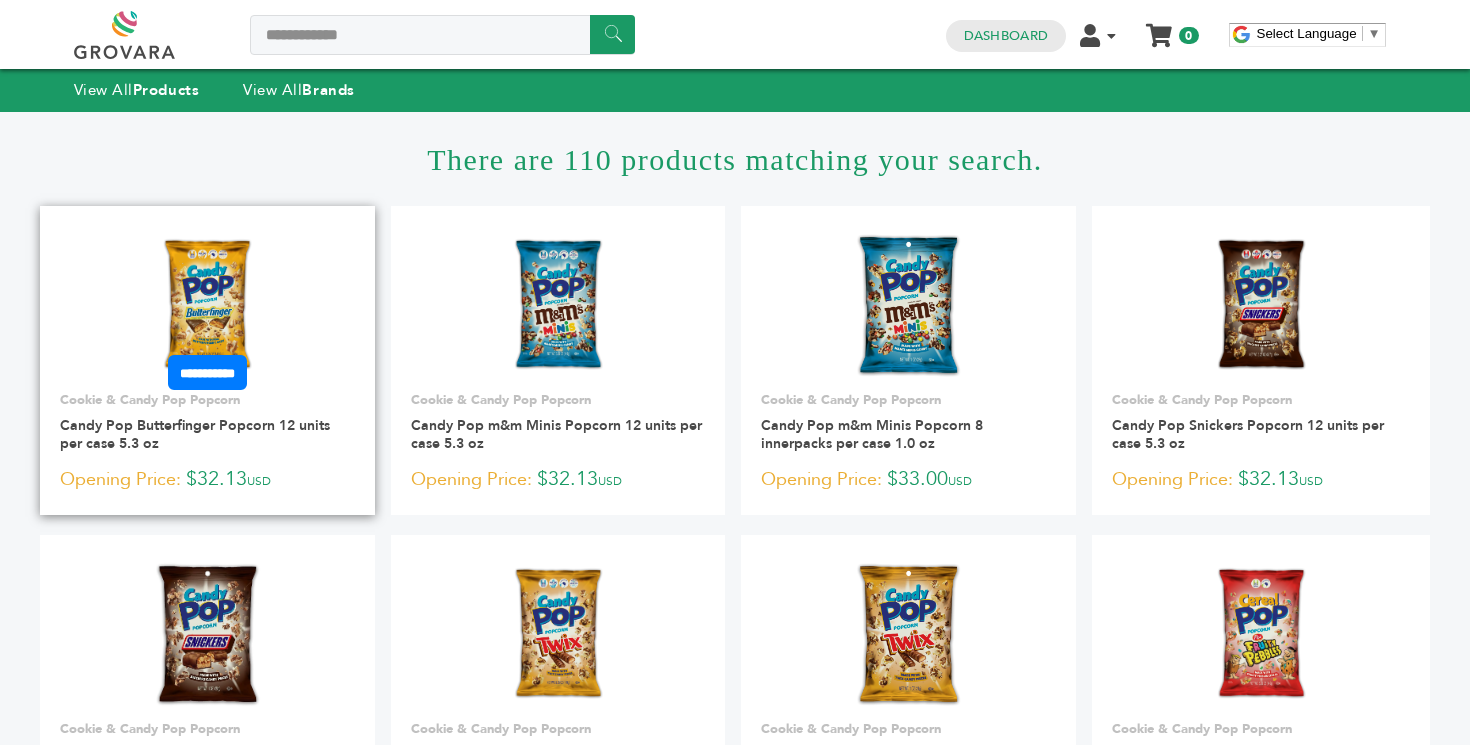 click at bounding box center [207, 306] 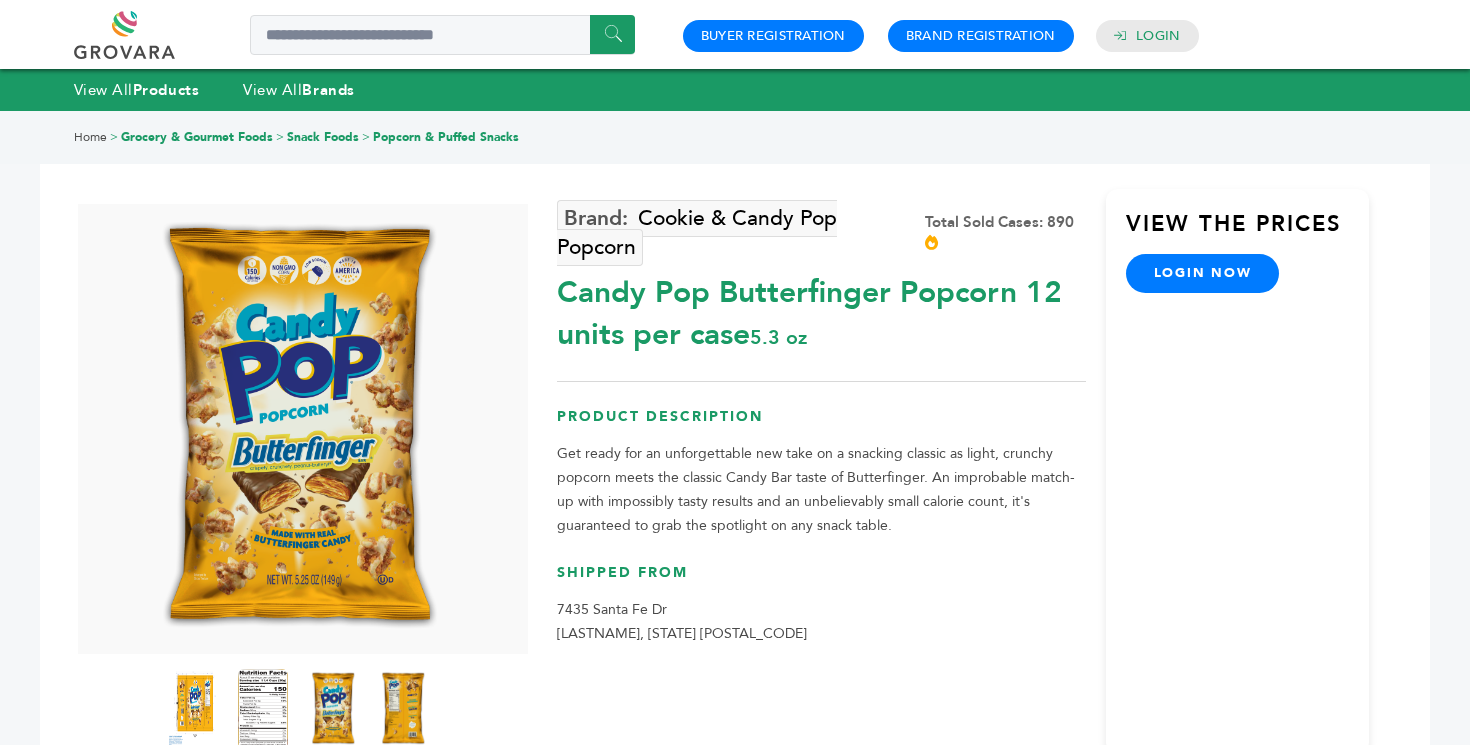 scroll, scrollTop: 0, scrollLeft: 0, axis: both 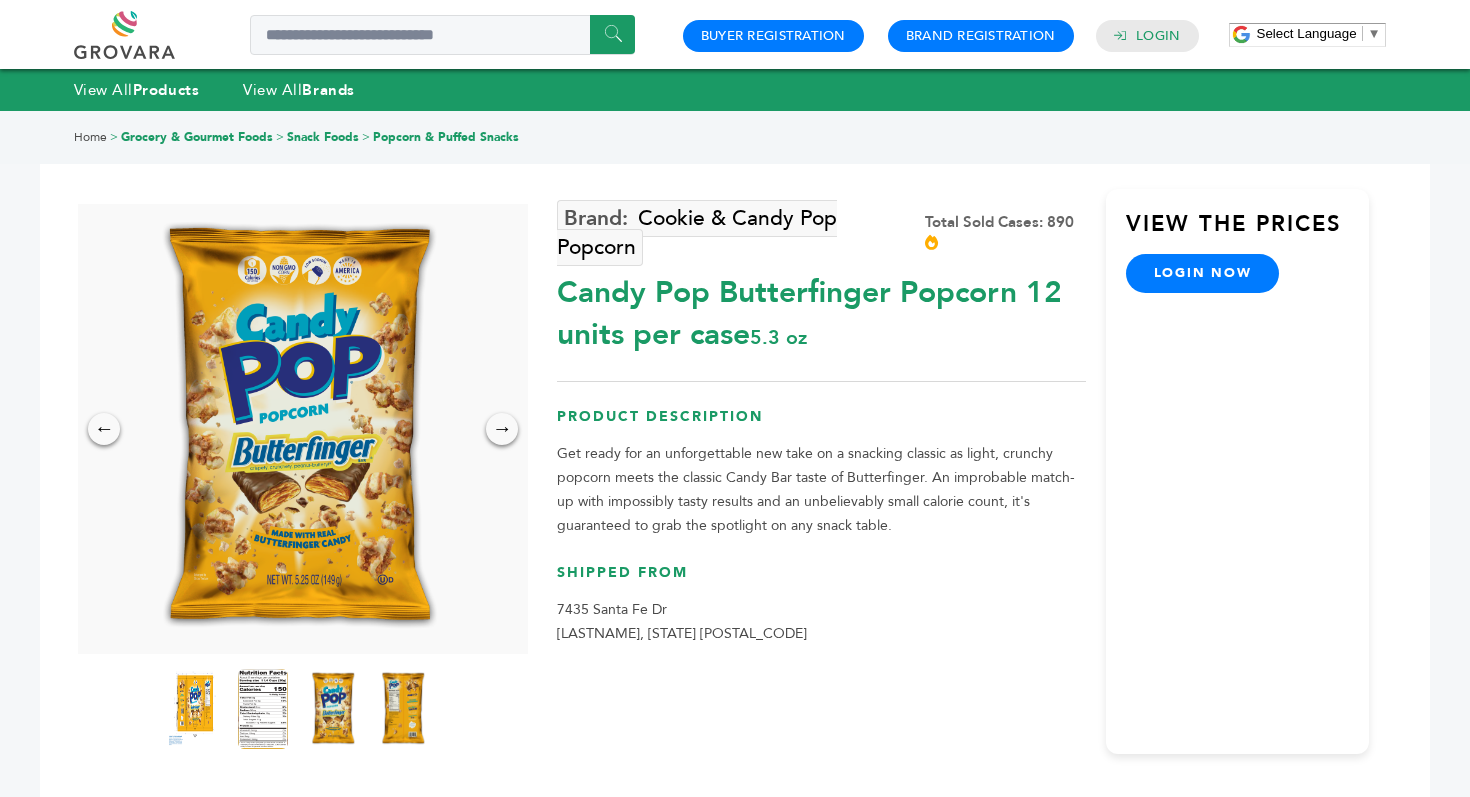 click on "login now" at bounding box center [1203, 273] 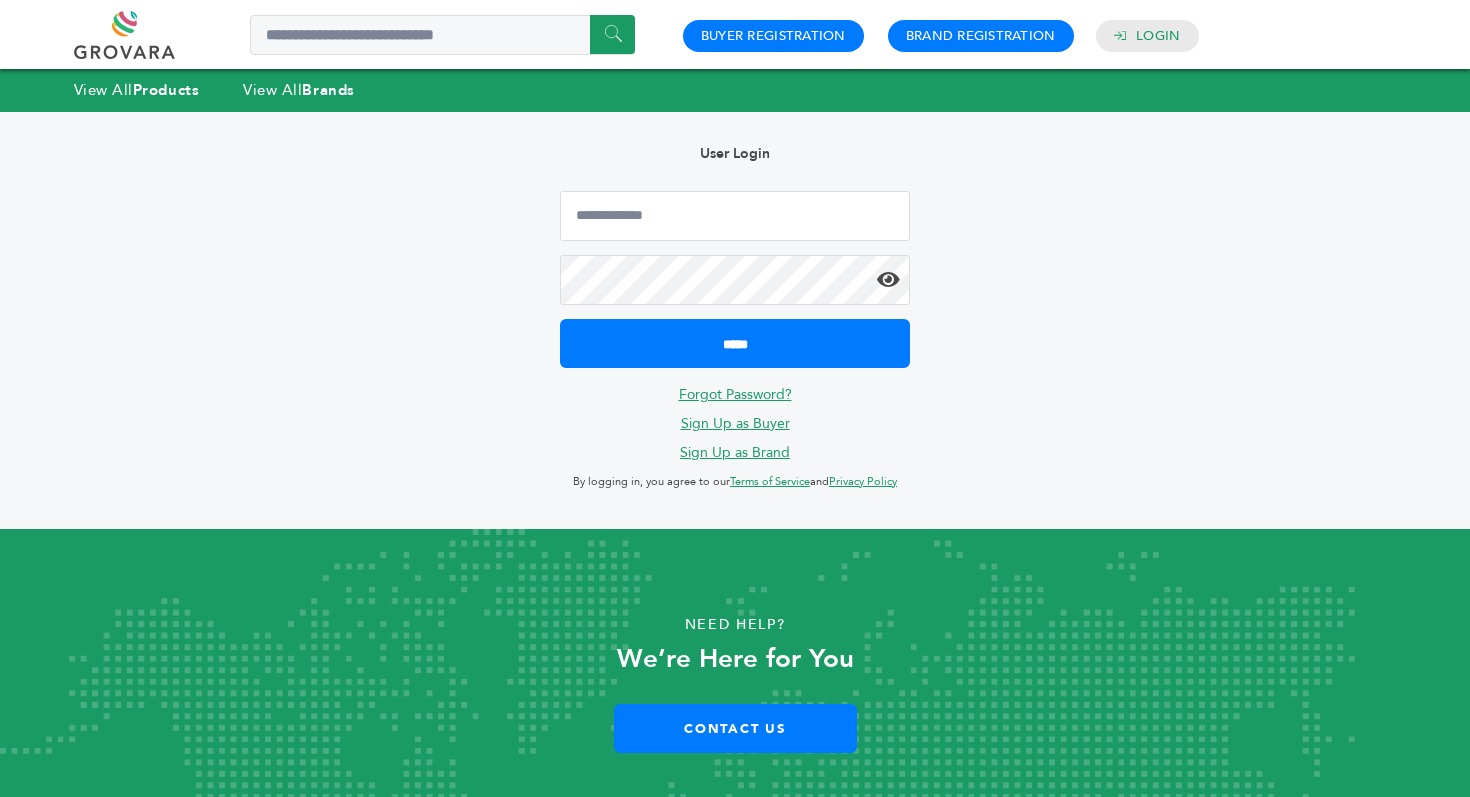 scroll, scrollTop: 0, scrollLeft: 0, axis: both 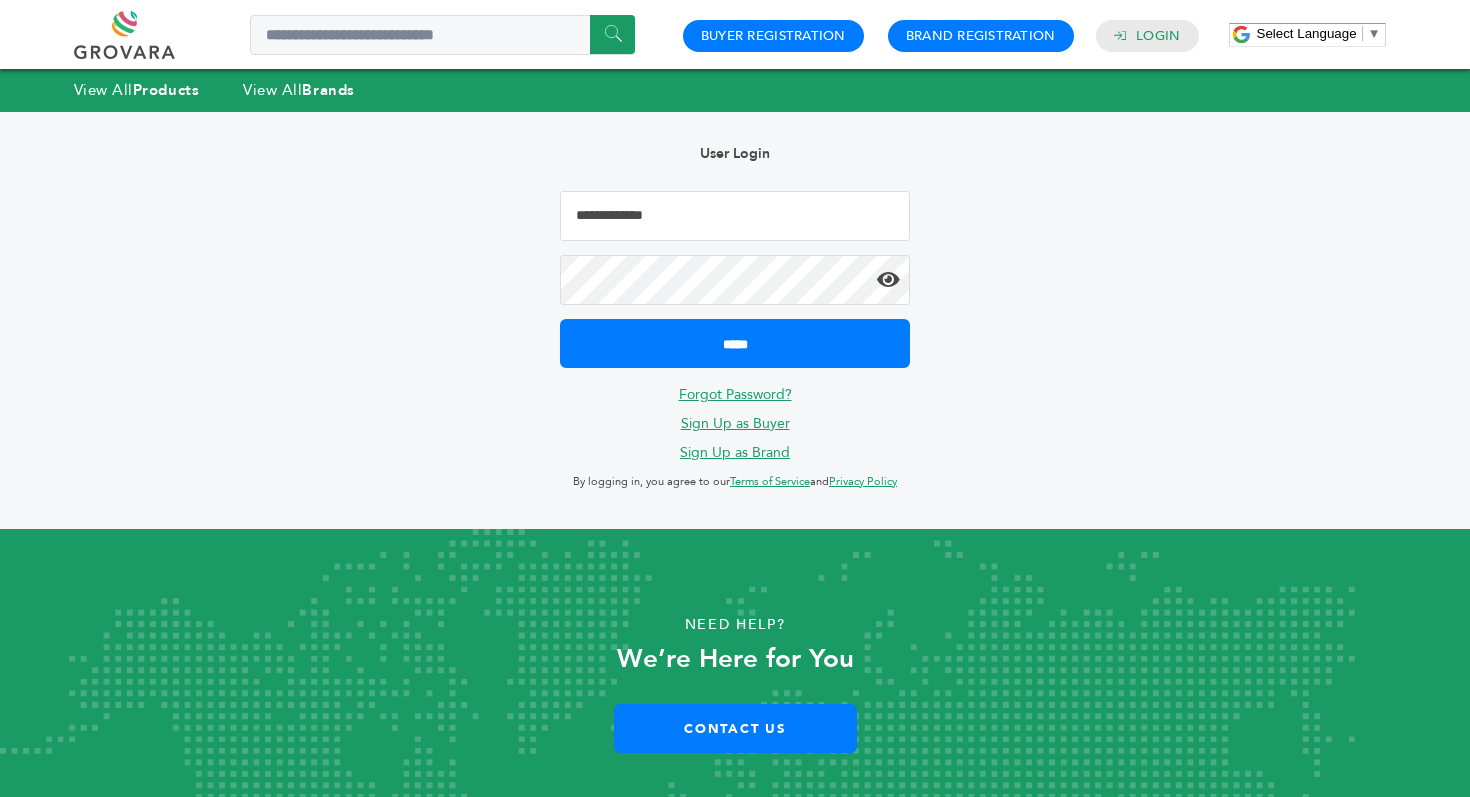 click at bounding box center [735, 216] 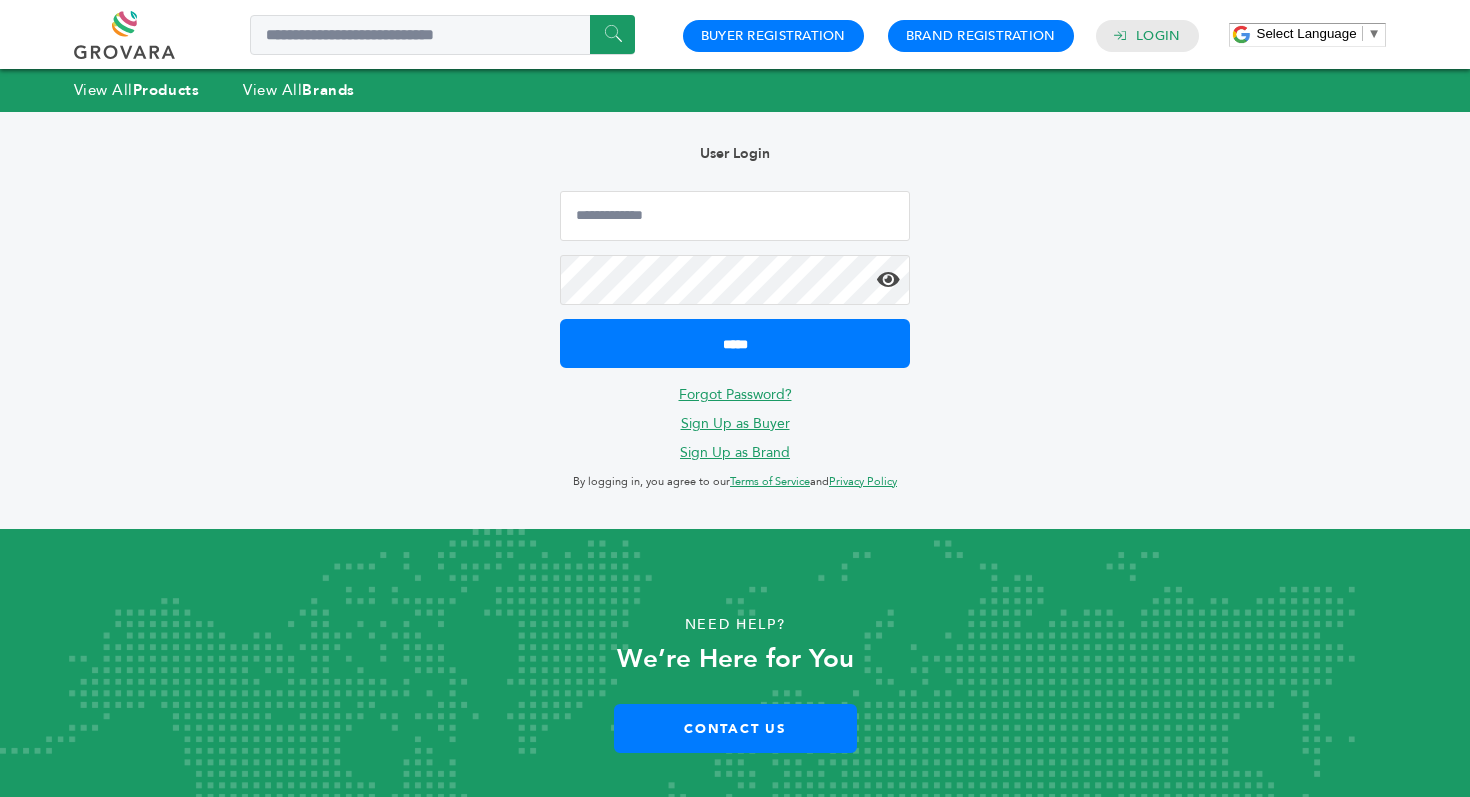 type on "**********" 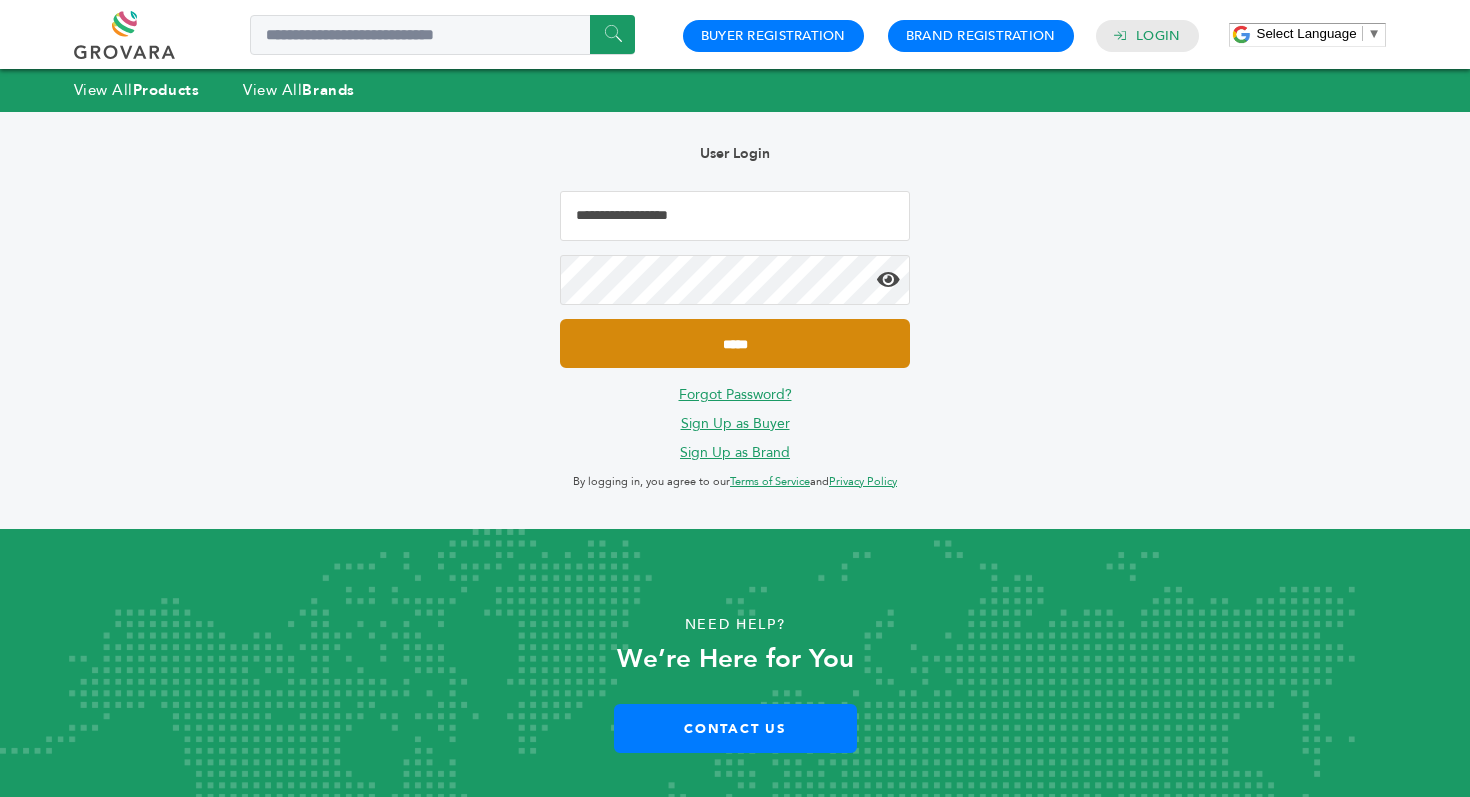click on "*****" at bounding box center (735, 343) 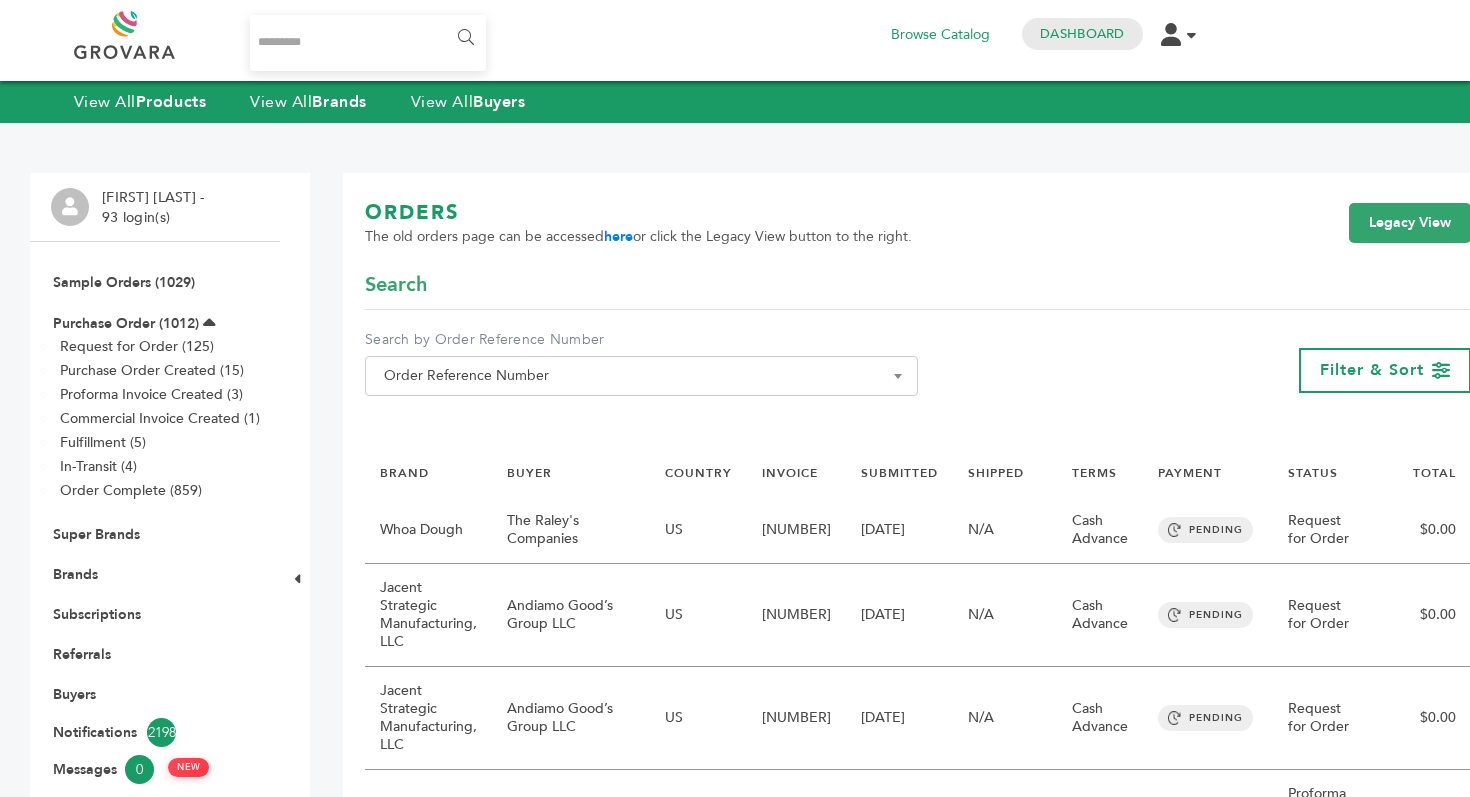 scroll, scrollTop: 0, scrollLeft: 0, axis: both 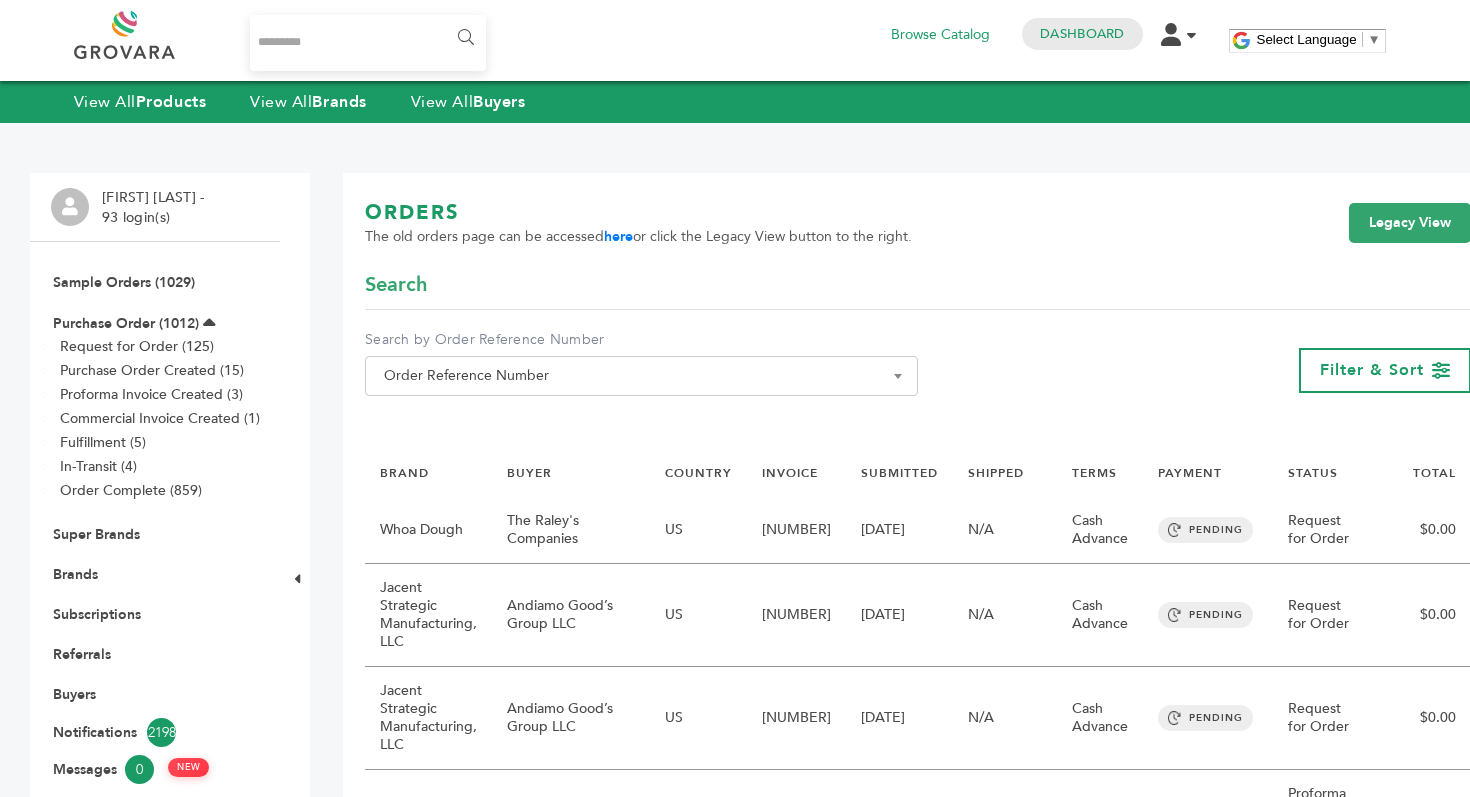 click on "Browse Catalog" at bounding box center (940, 35) 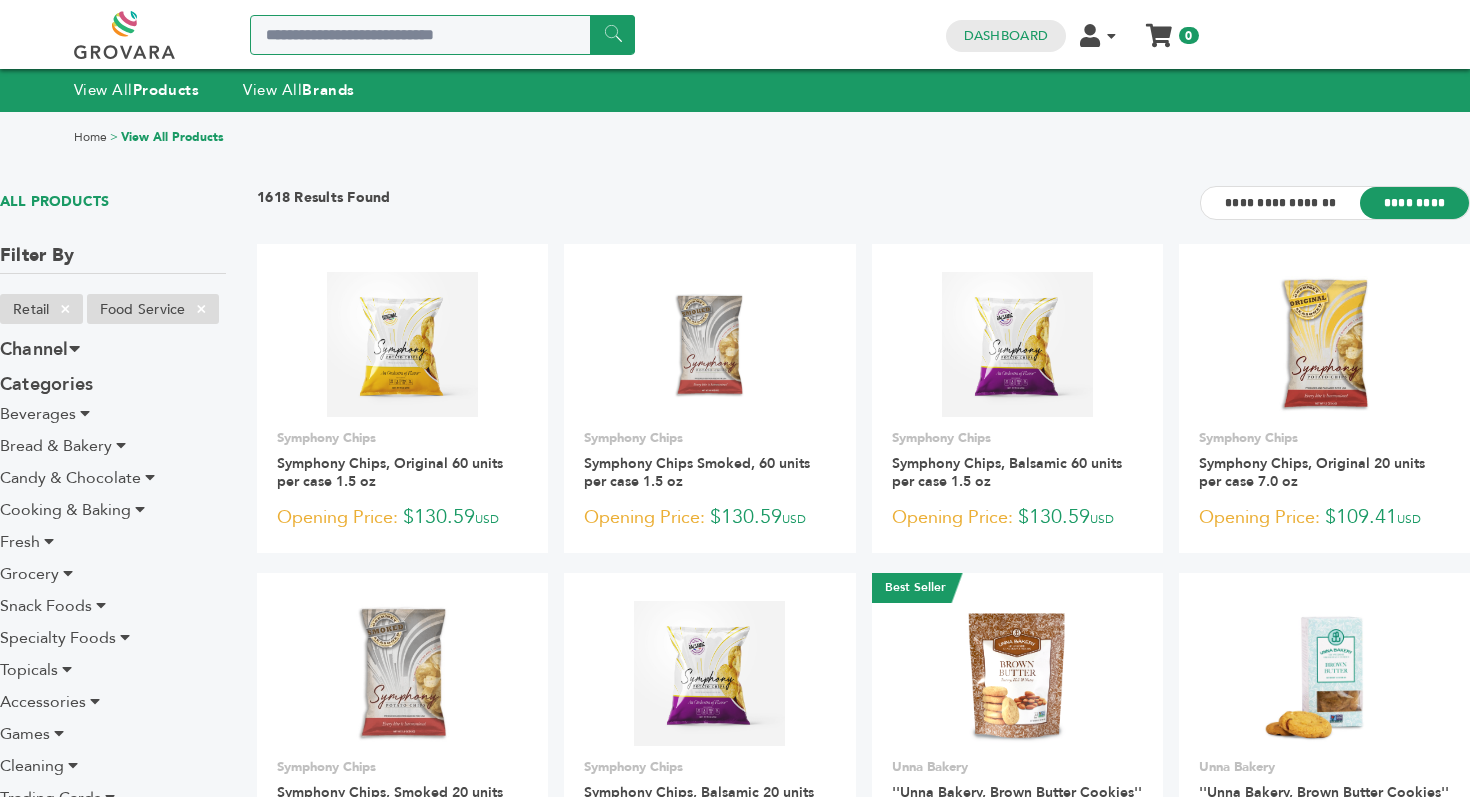 scroll, scrollTop: 0, scrollLeft: 0, axis: both 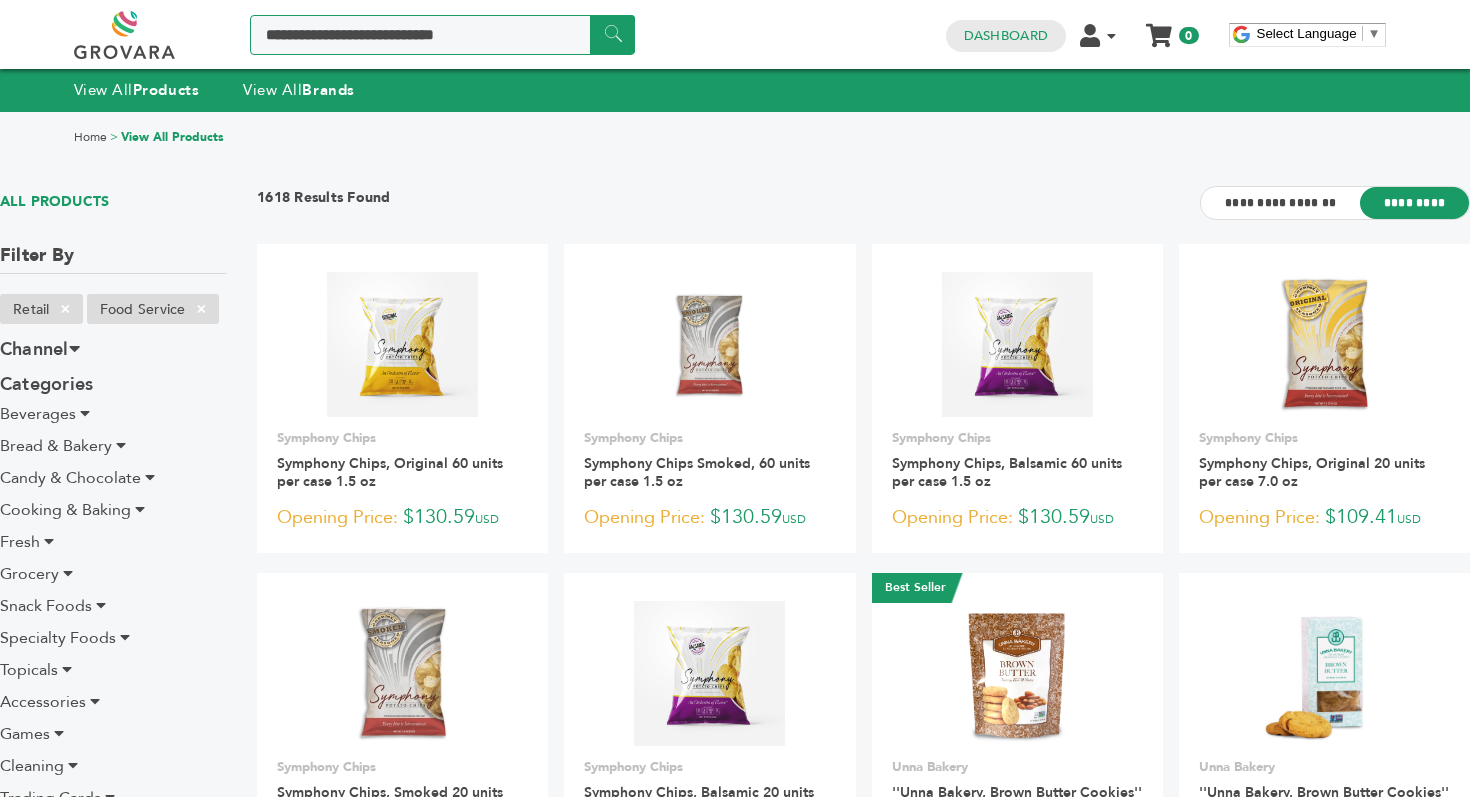click at bounding box center (442, 35) 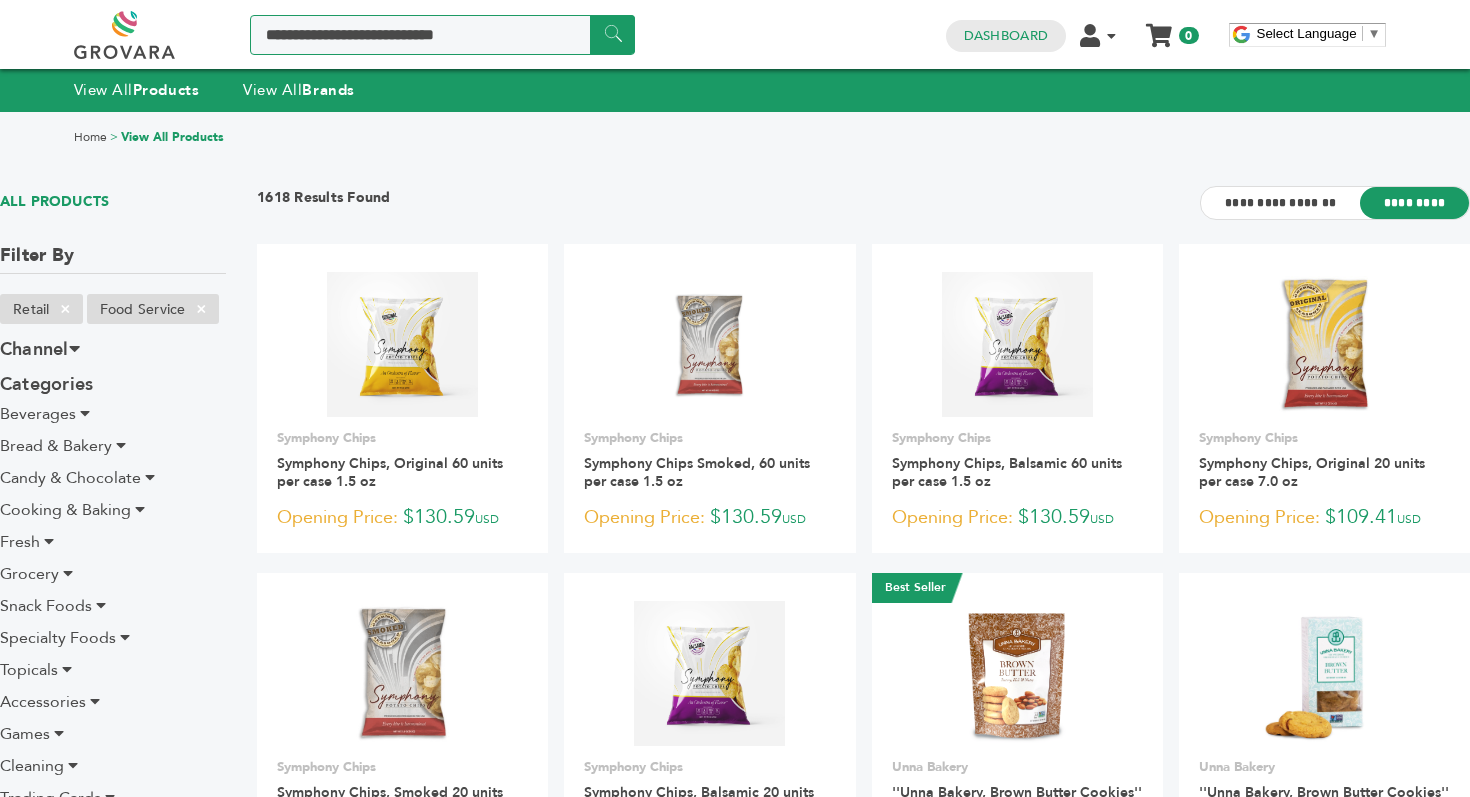type on "**********" 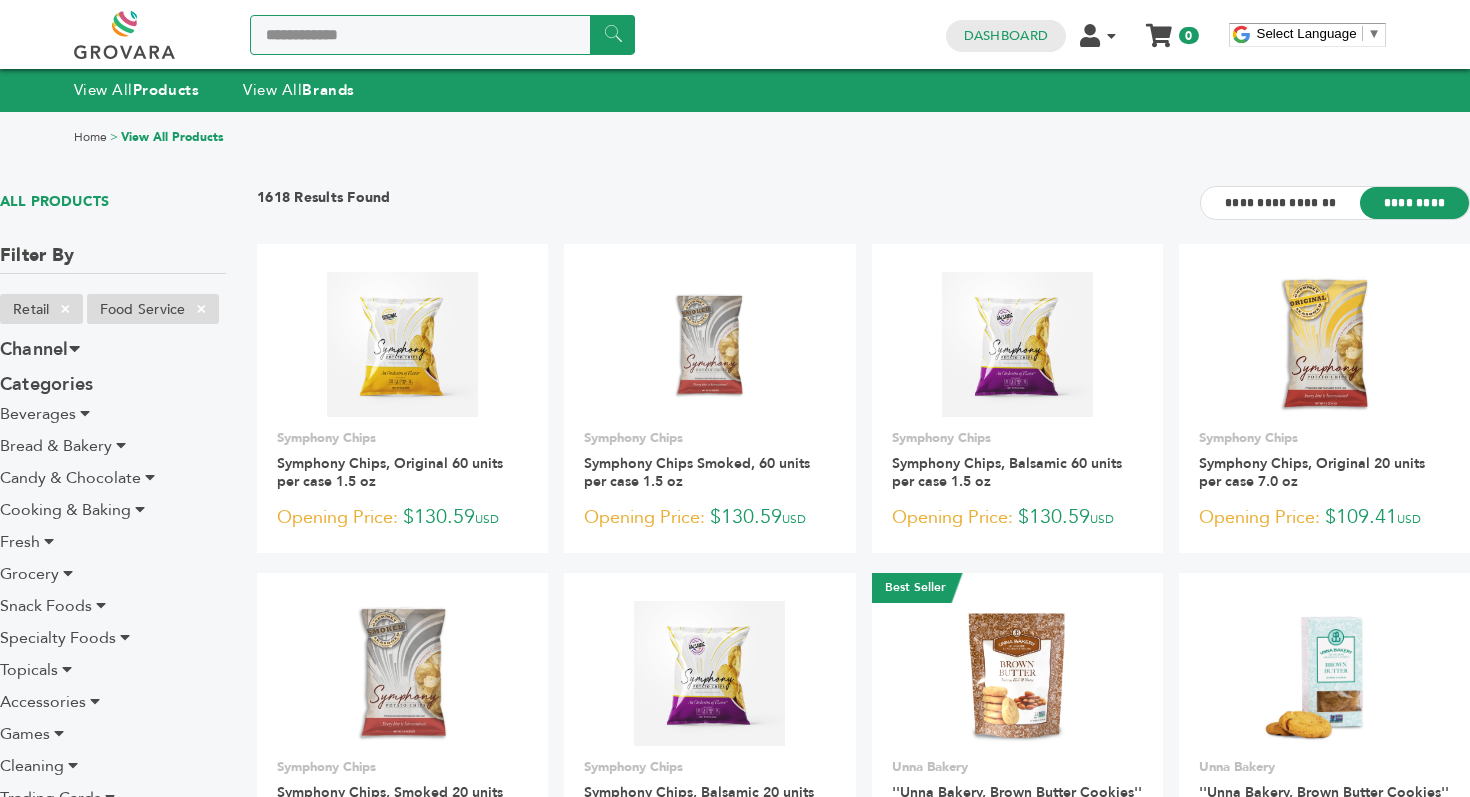 click on "******" at bounding box center (612, 34) 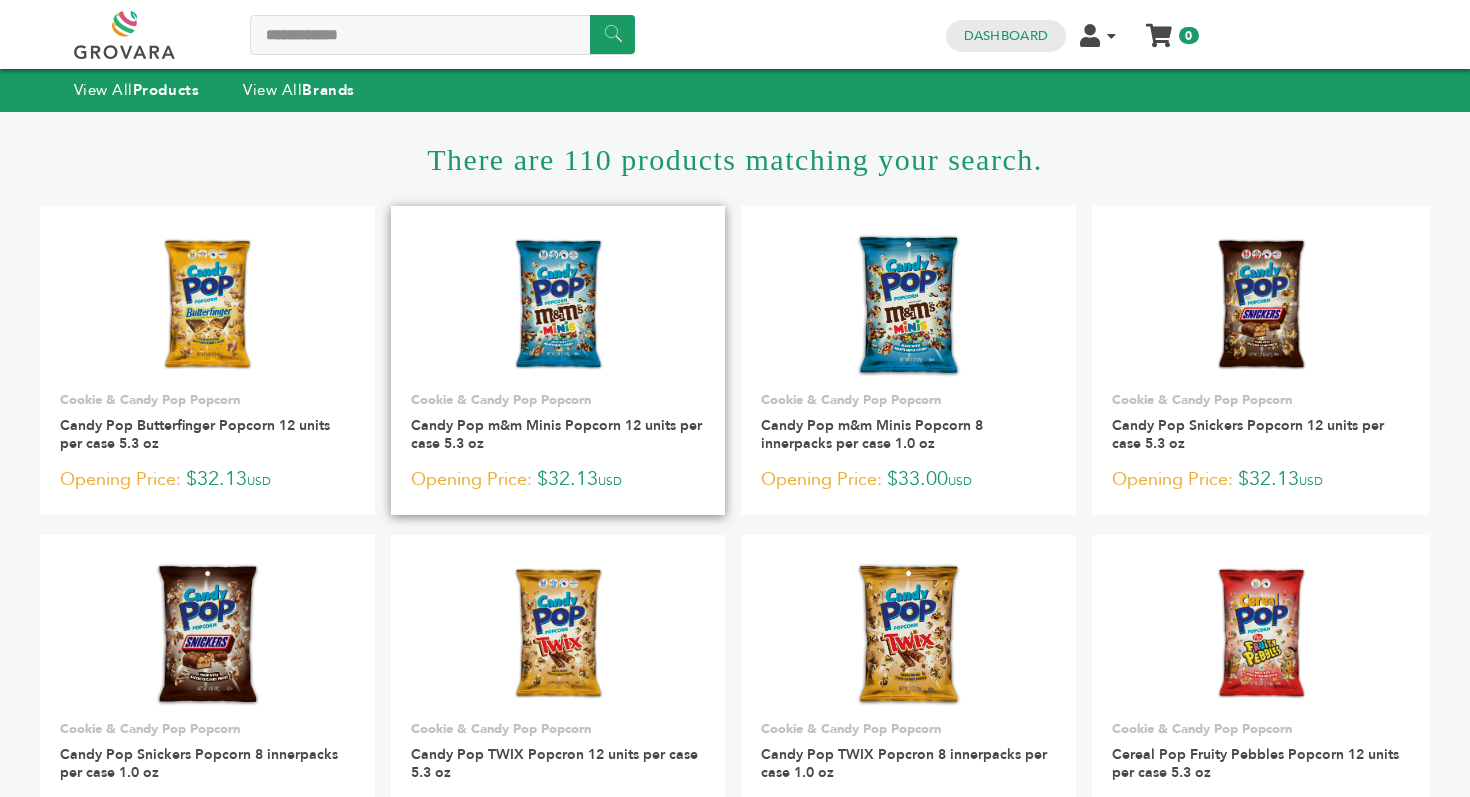 scroll, scrollTop: 0, scrollLeft: 0, axis: both 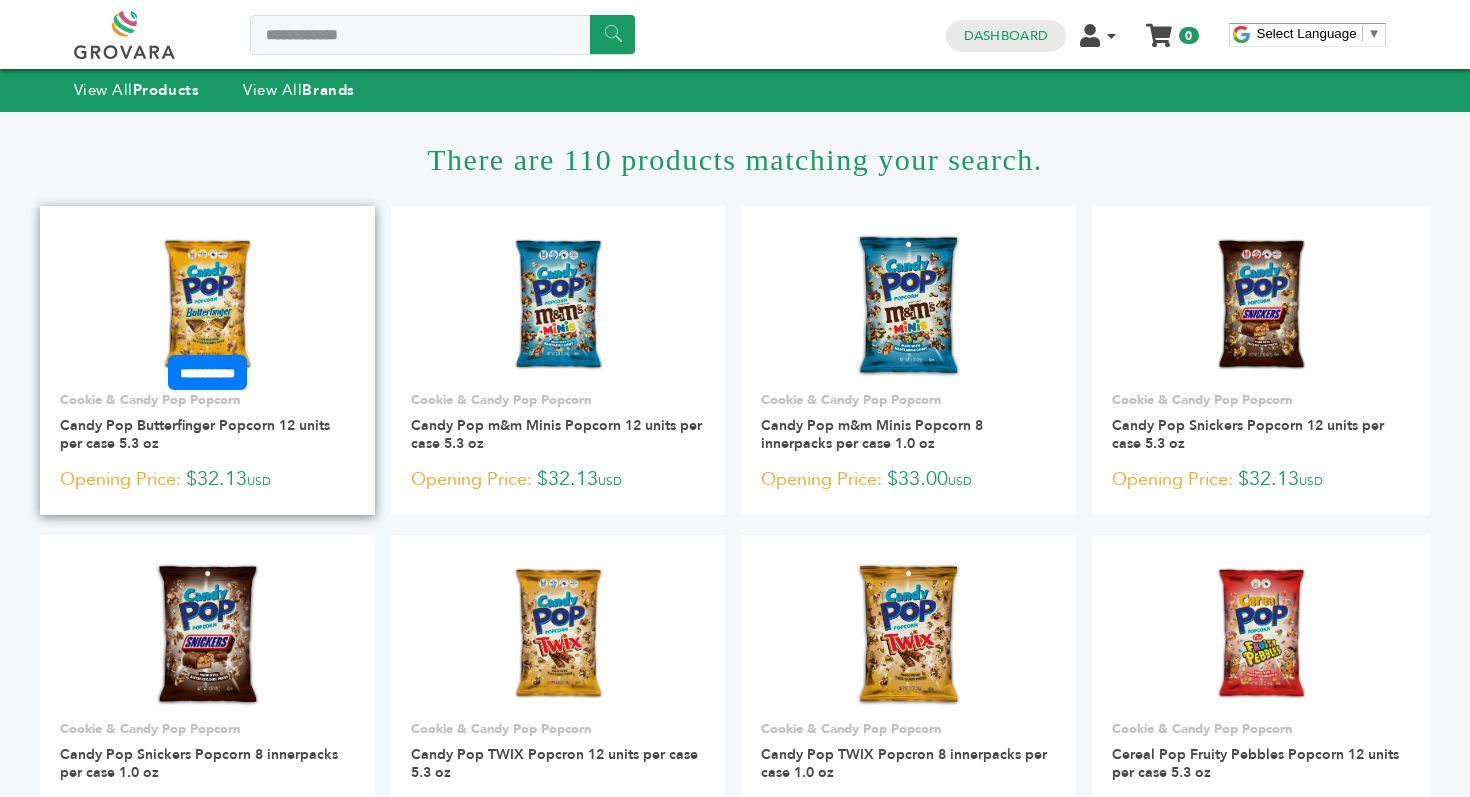click at bounding box center [207, 306] 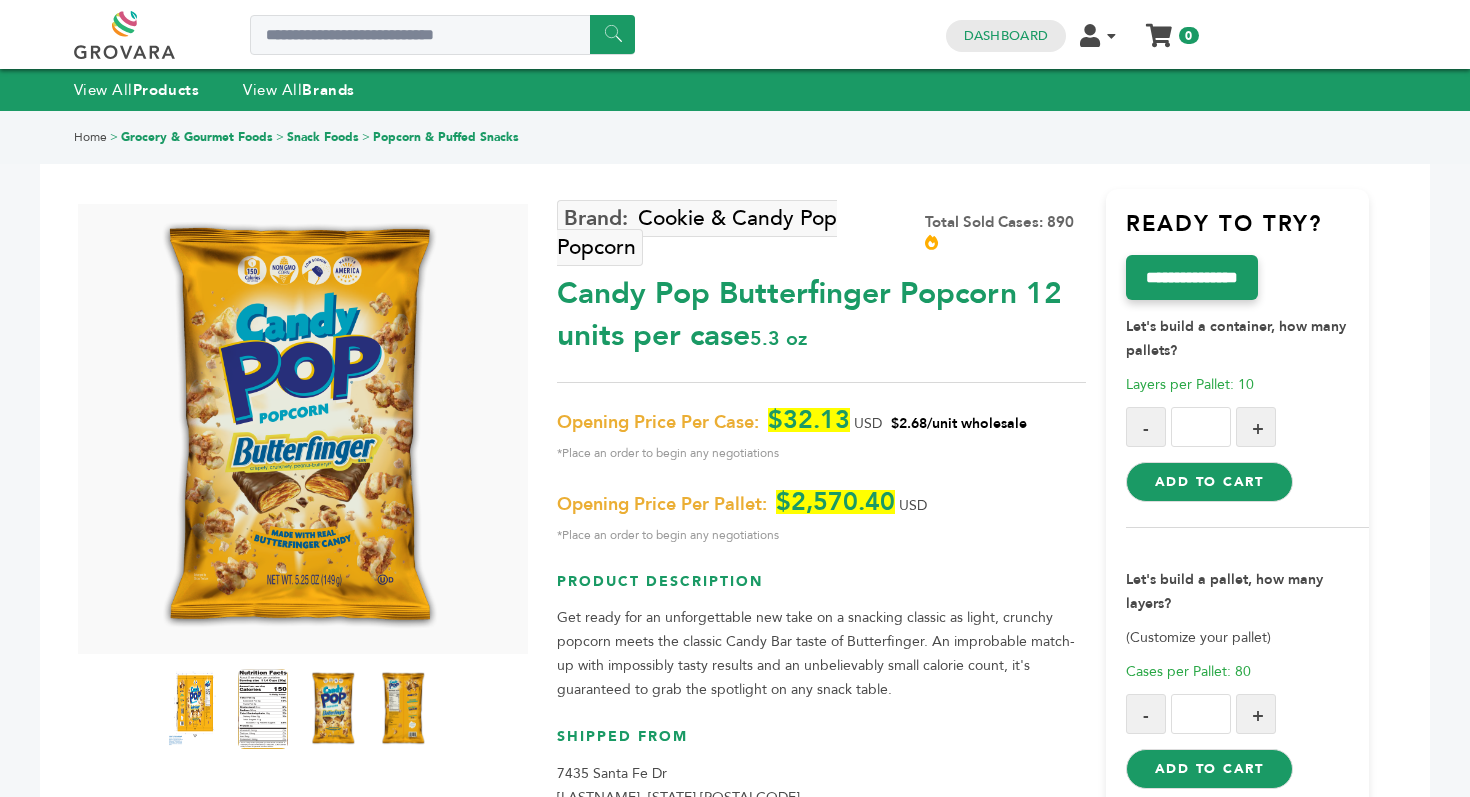 scroll, scrollTop: 0, scrollLeft: 0, axis: both 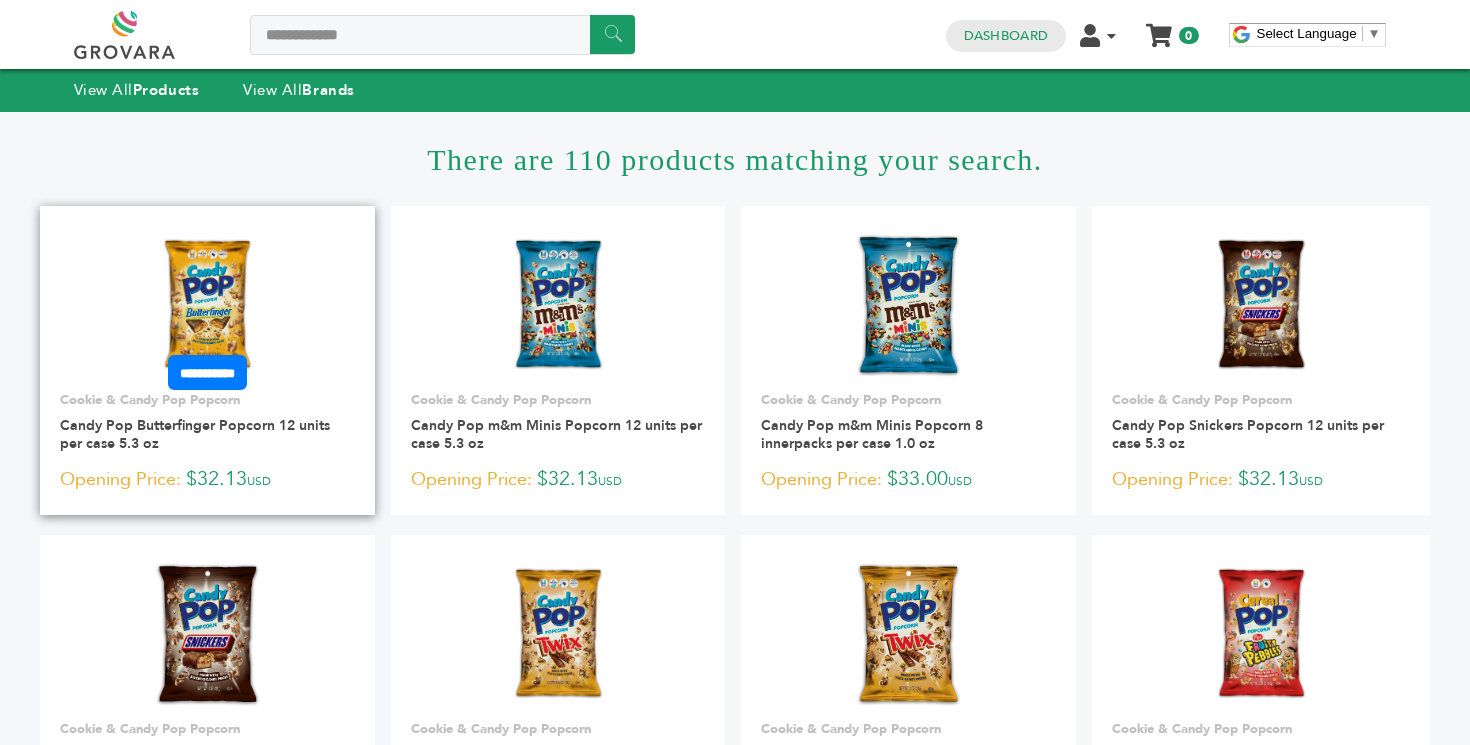 click at bounding box center [207, 305] 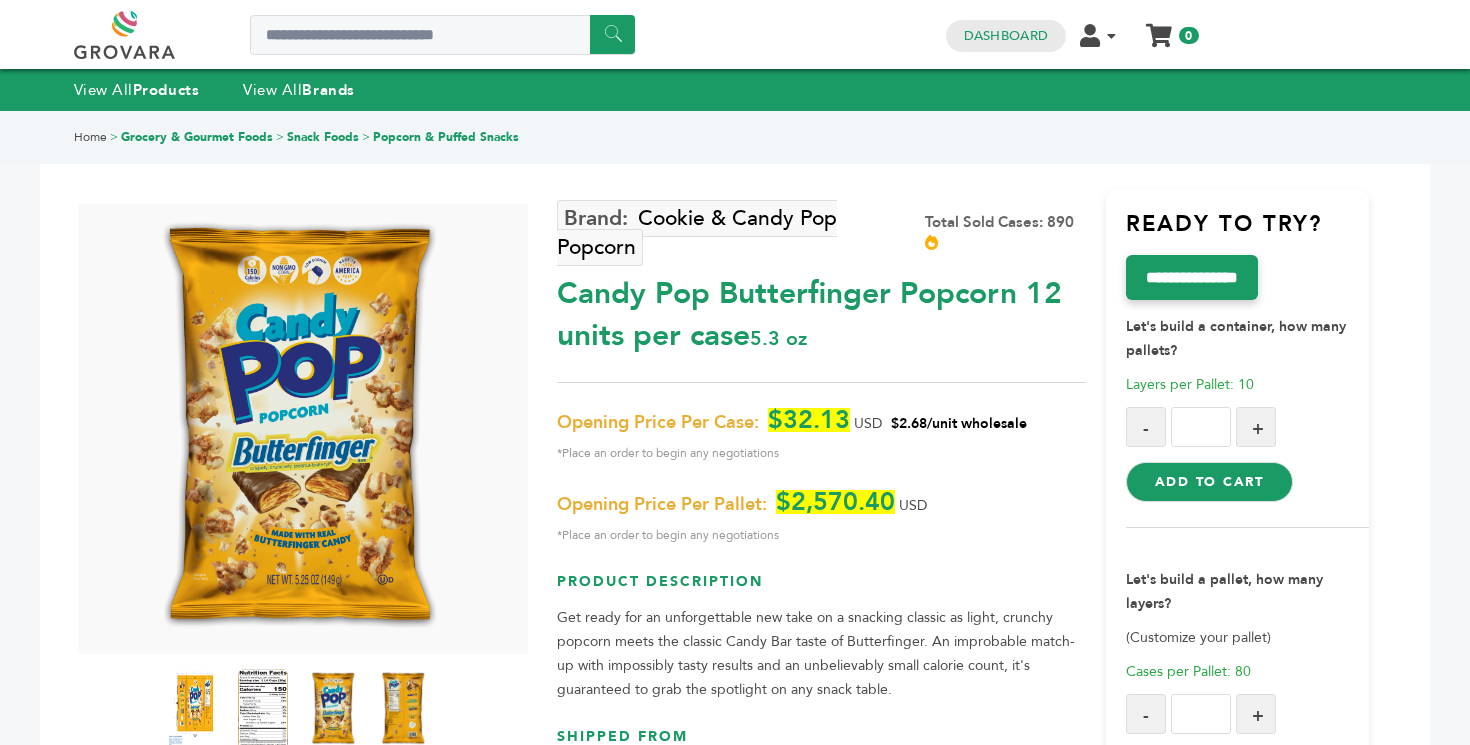 scroll, scrollTop: 0, scrollLeft: 0, axis: both 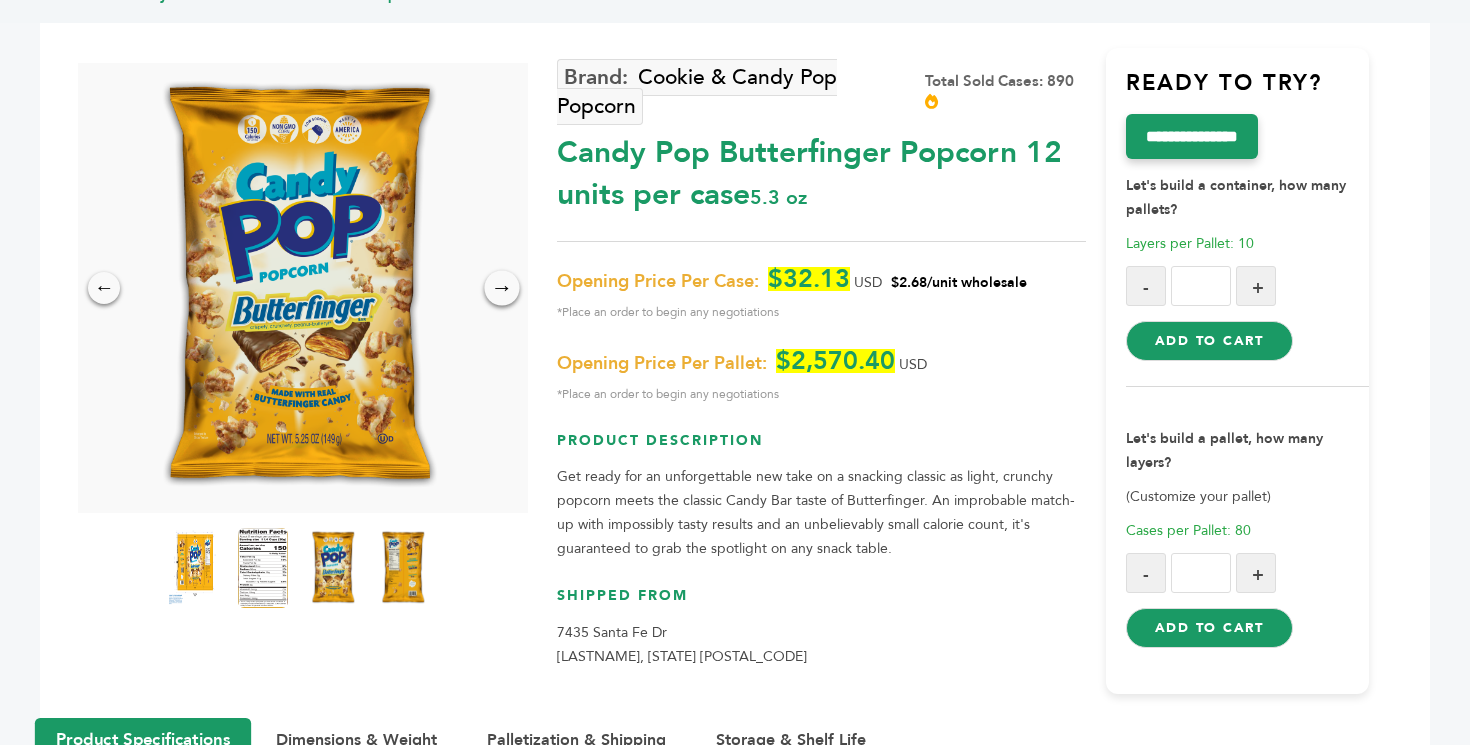 click on "→" at bounding box center (502, 287) 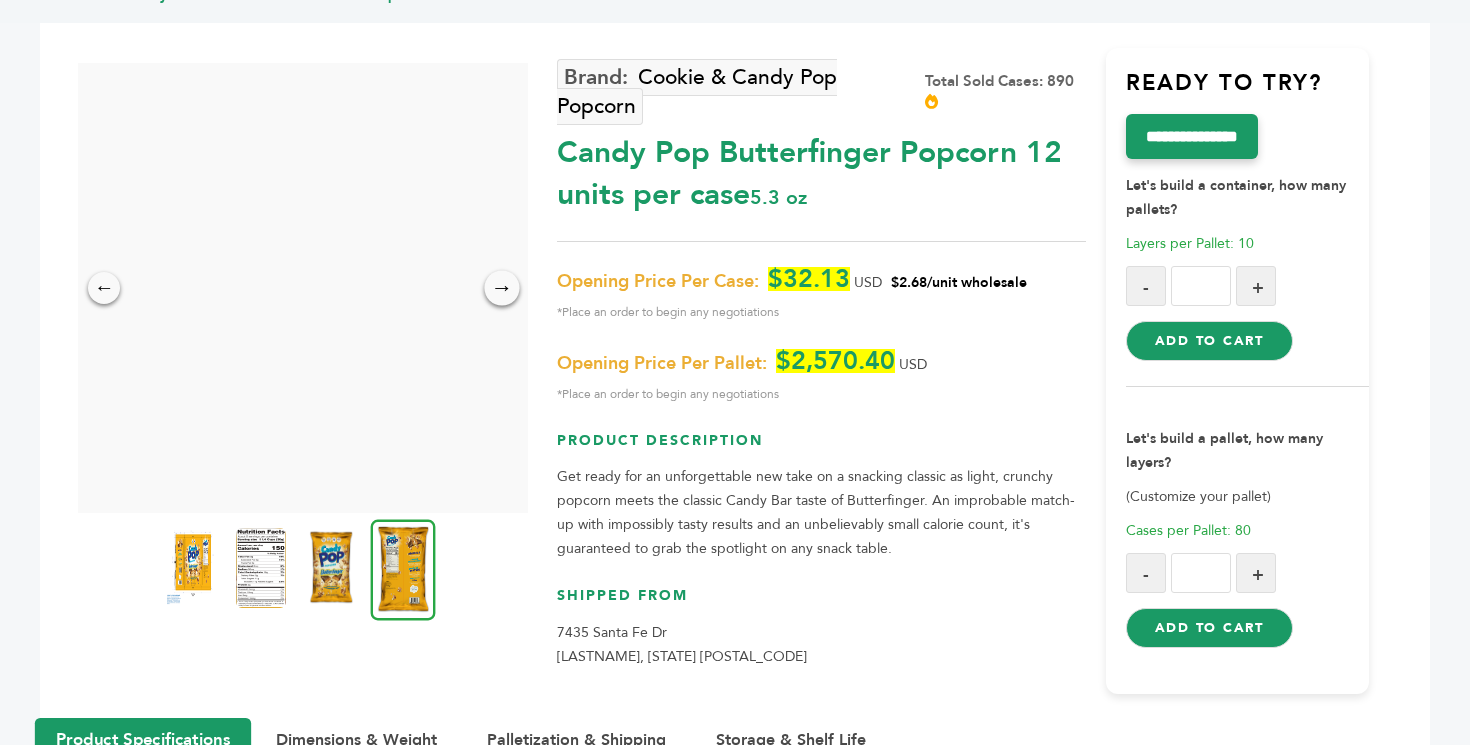 click on "→" at bounding box center (502, 287) 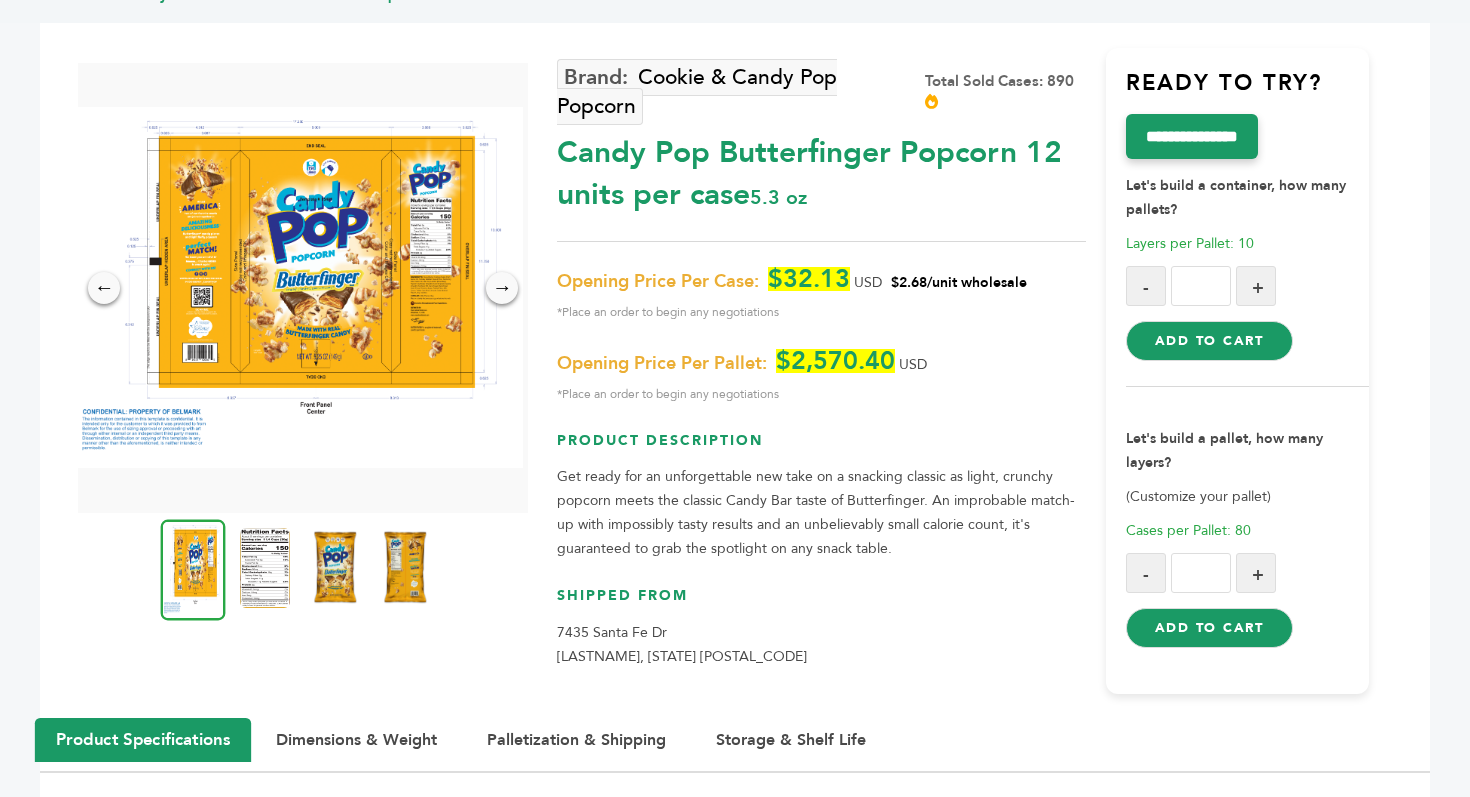 scroll, scrollTop: 0, scrollLeft: 0, axis: both 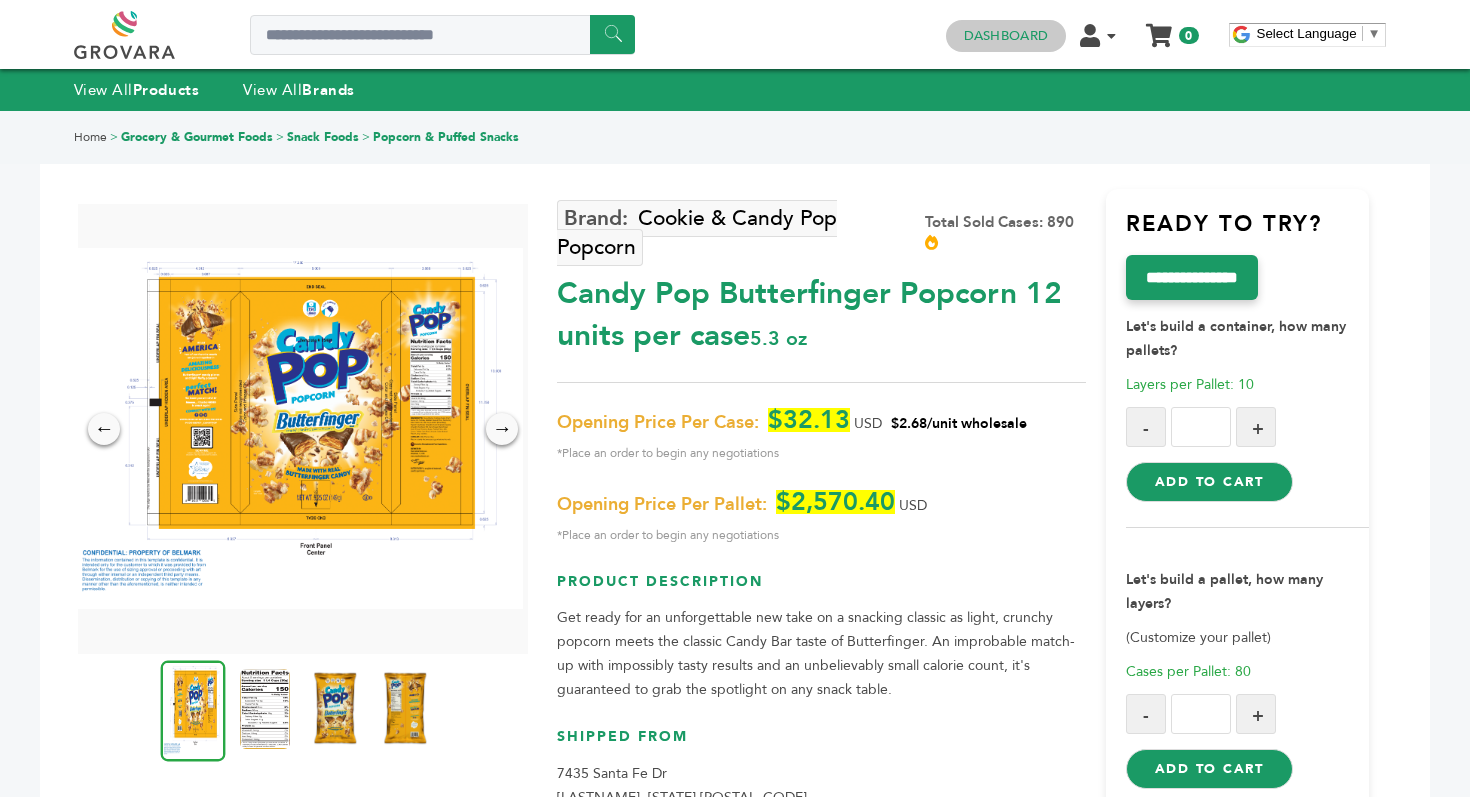 click on "Dashboard" at bounding box center [1006, 36] 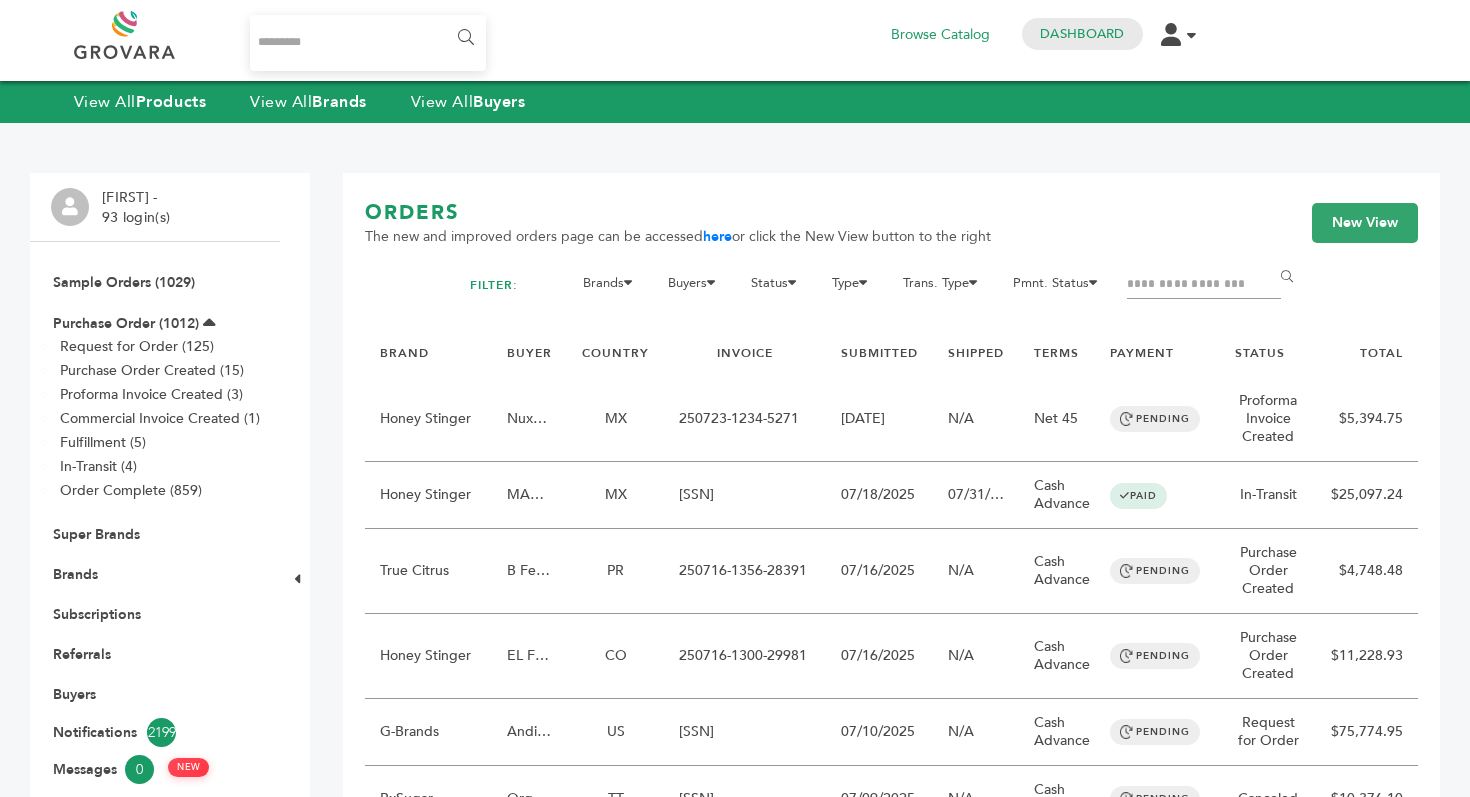 scroll, scrollTop: 0, scrollLeft: 0, axis: both 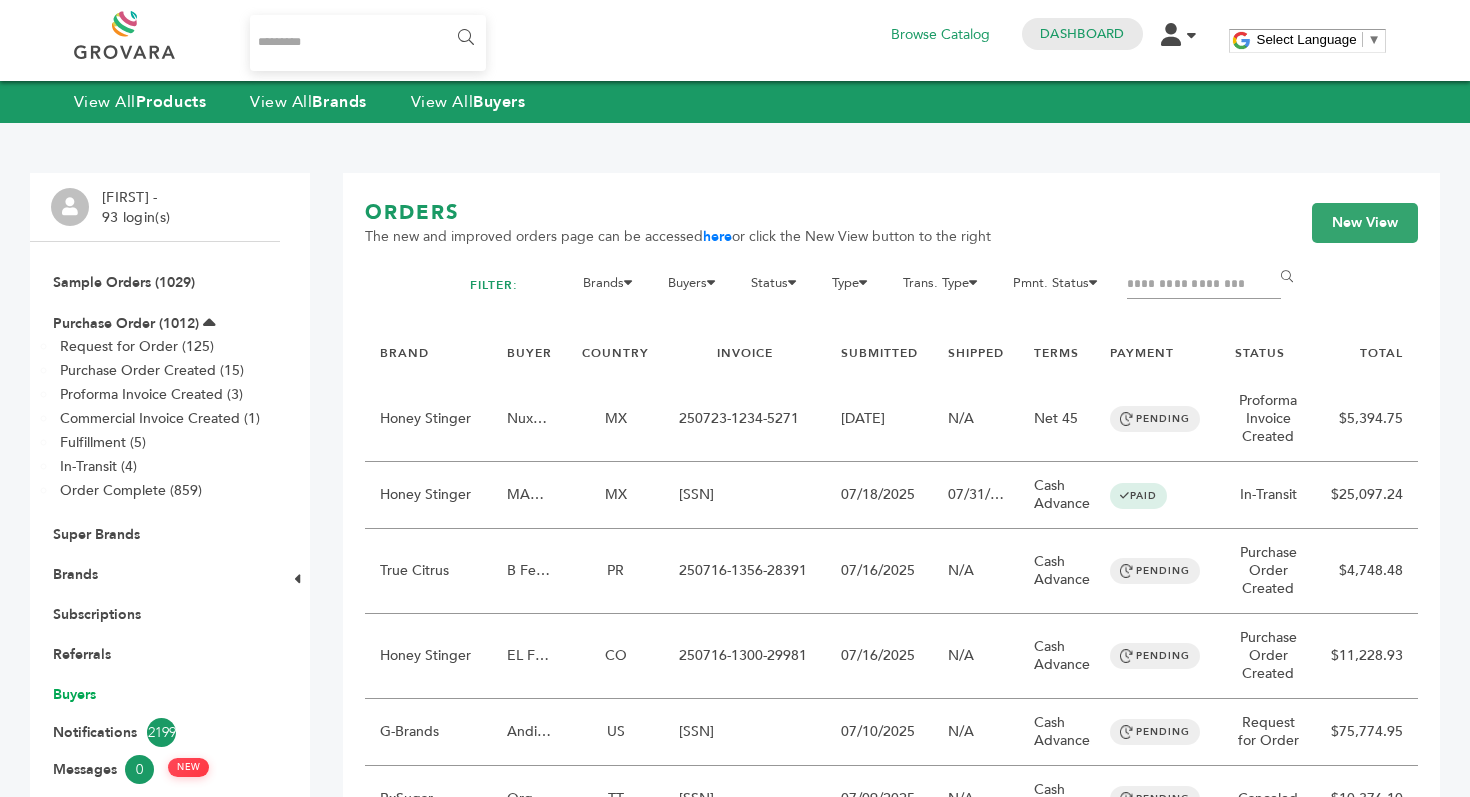 click on "Buyers" at bounding box center (74, 694) 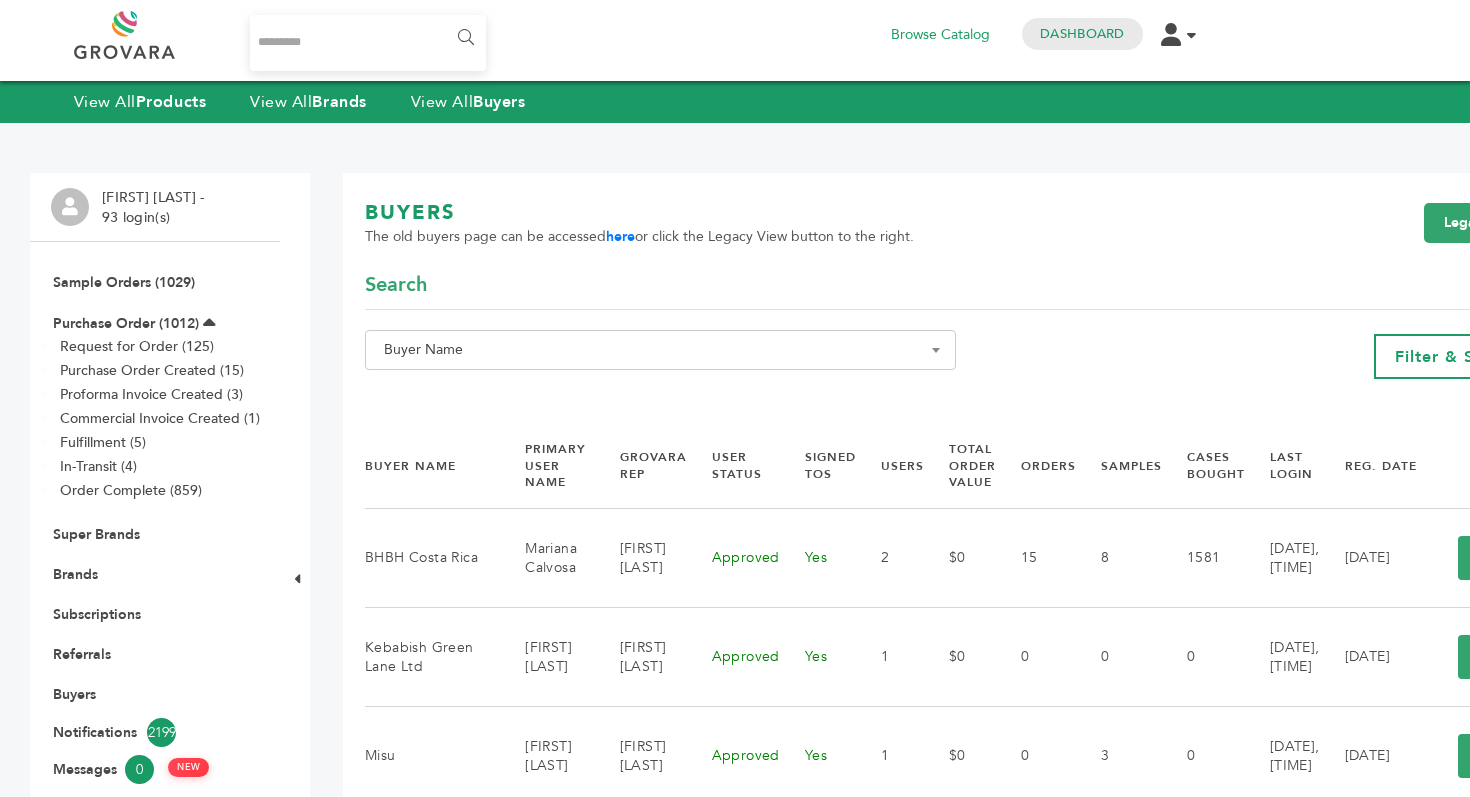 scroll, scrollTop: 0, scrollLeft: 0, axis: both 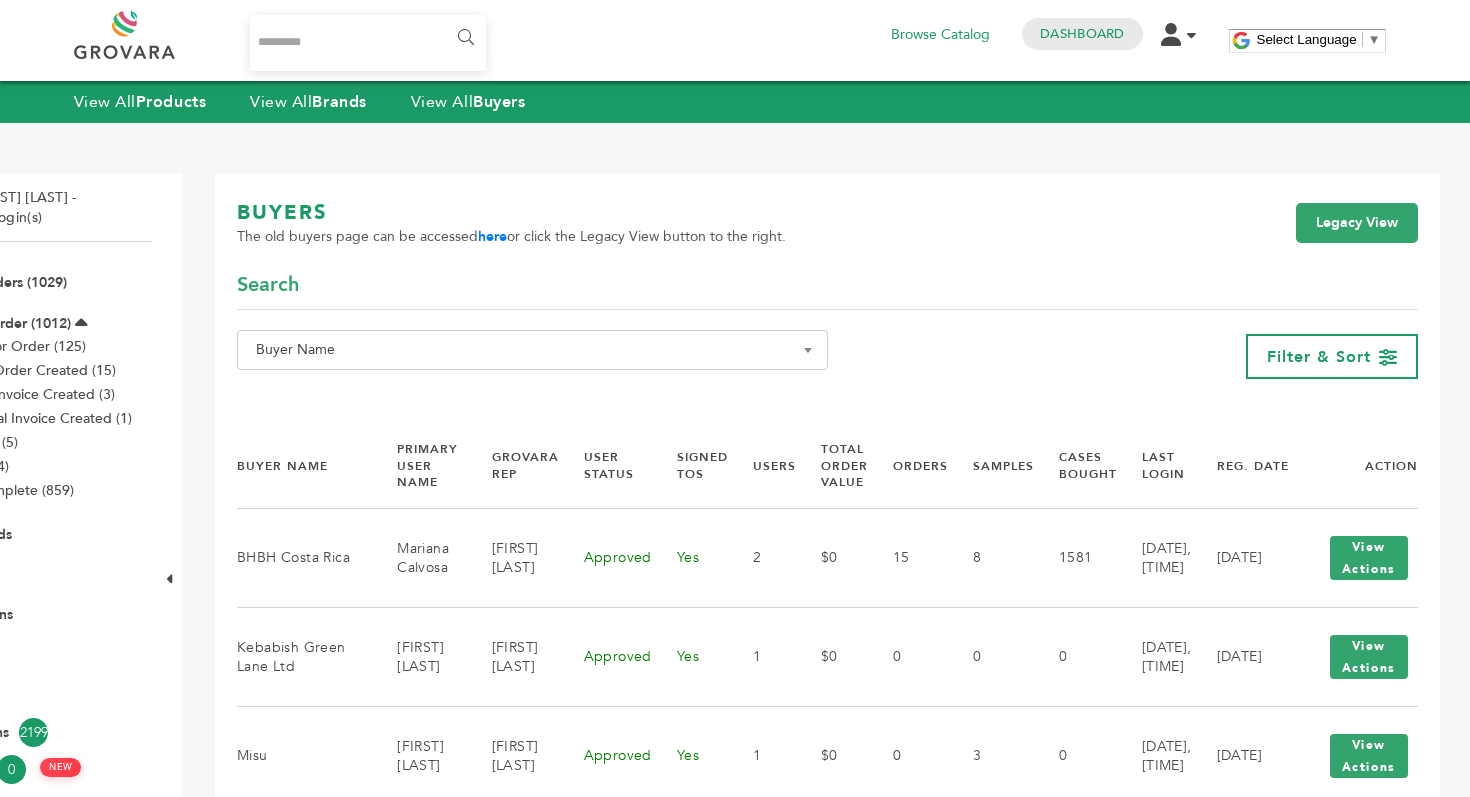 click on "BUYERS
The old buyers page can be accessed
here             or click the Legacy View button to the right.
Legacy View" at bounding box center (827, 235) 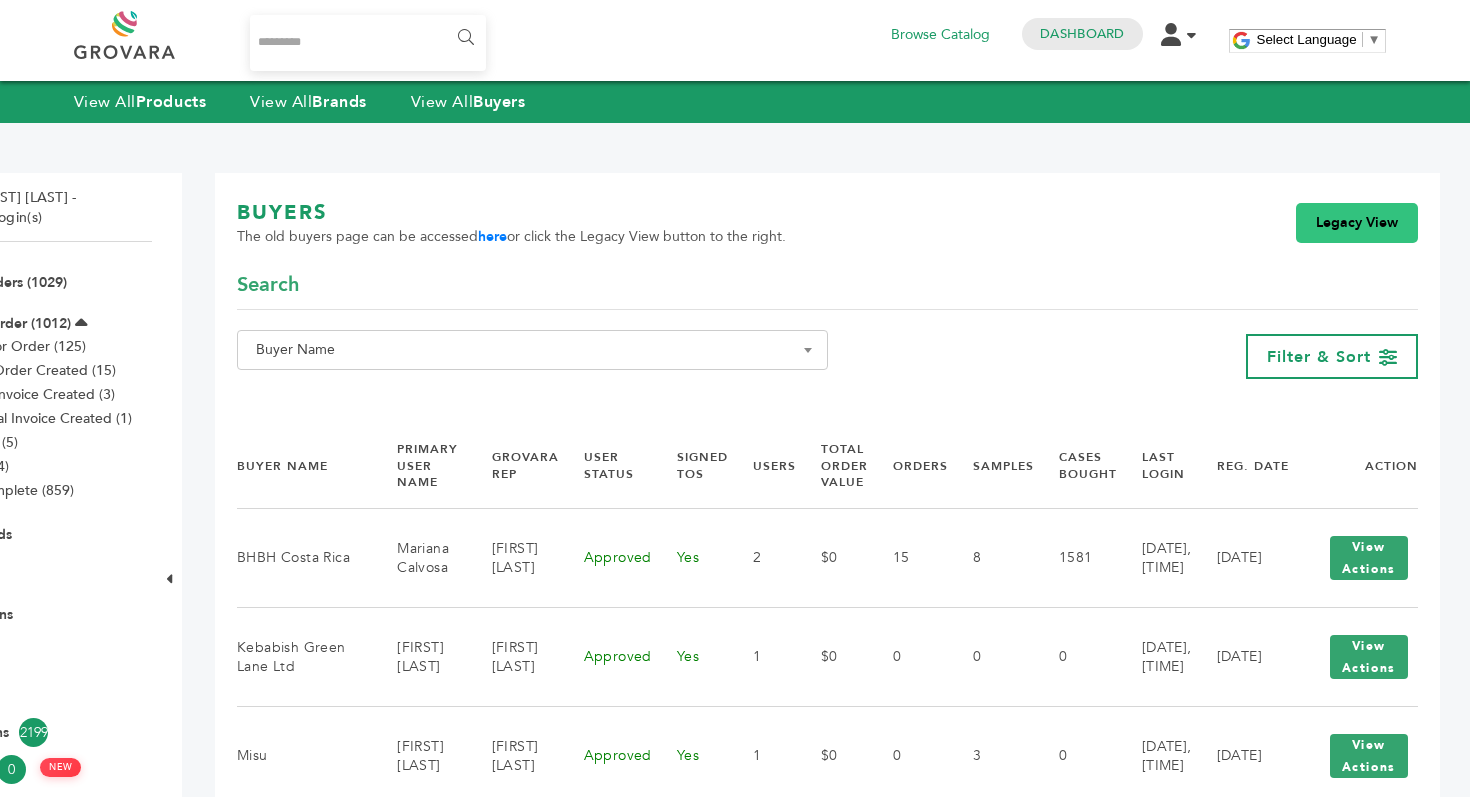 click on "Legacy View" at bounding box center (1357, 223) 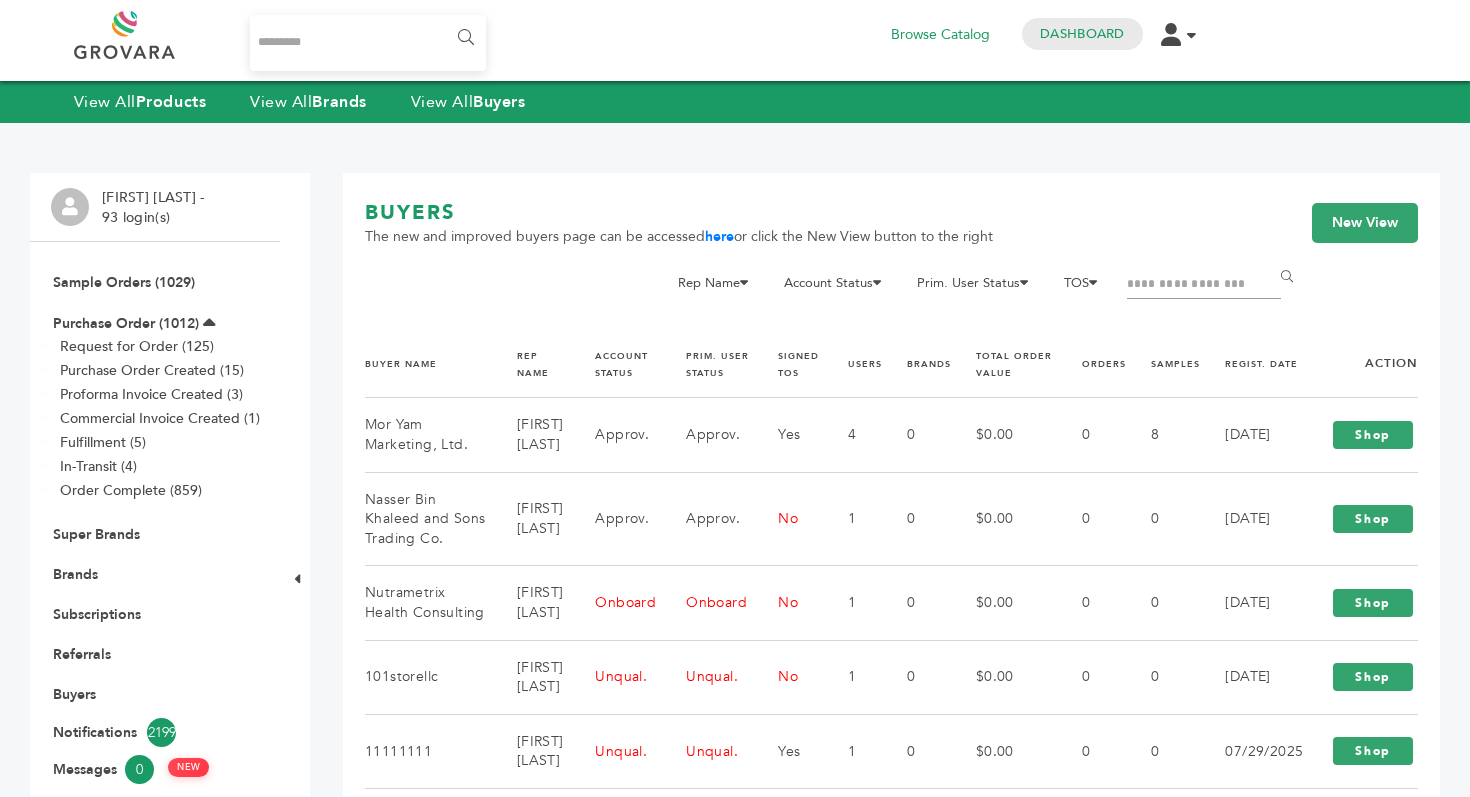 scroll, scrollTop: 0, scrollLeft: 0, axis: both 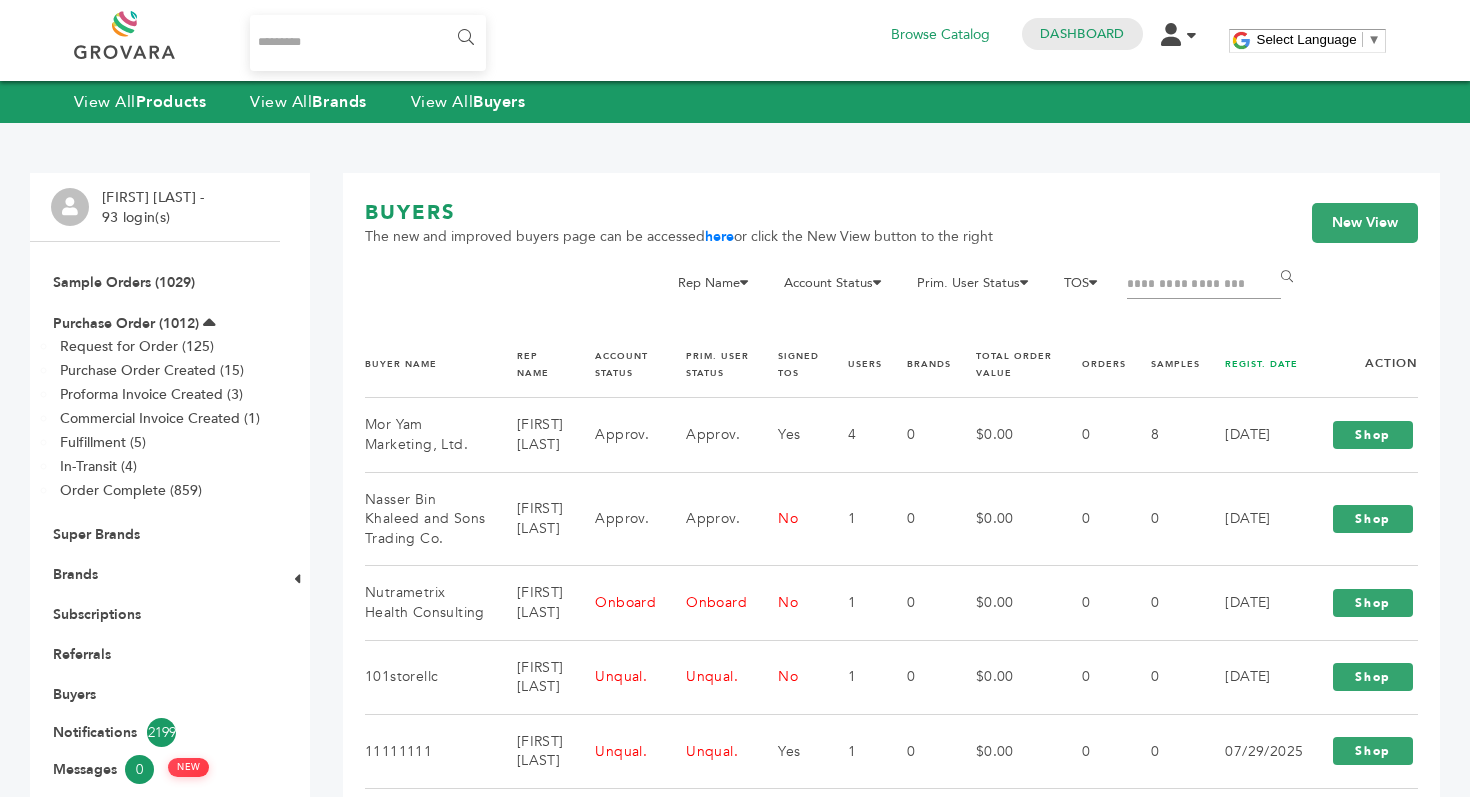 click on "REGIST. DATE" at bounding box center [1261, 364] 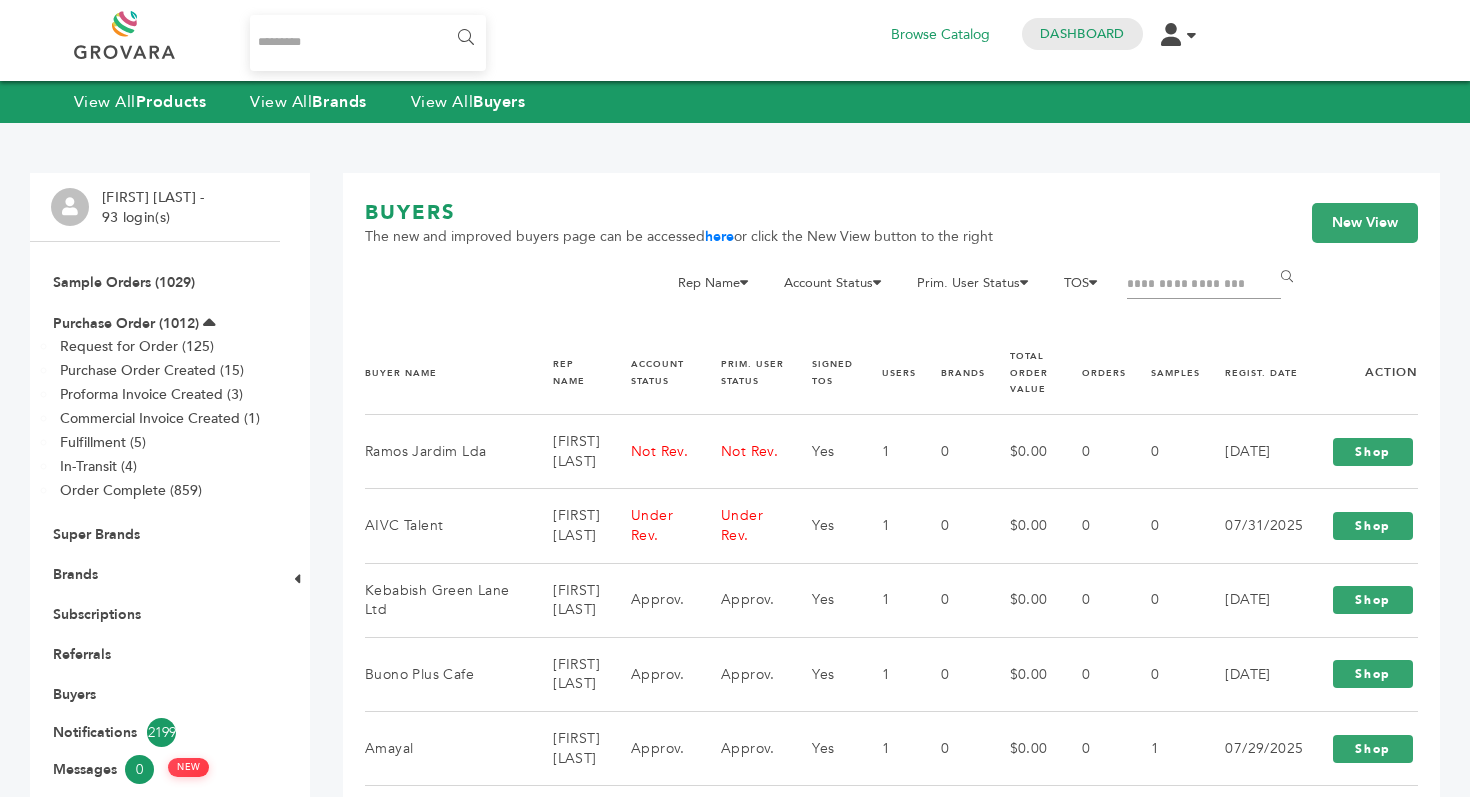 scroll, scrollTop: 0, scrollLeft: 0, axis: both 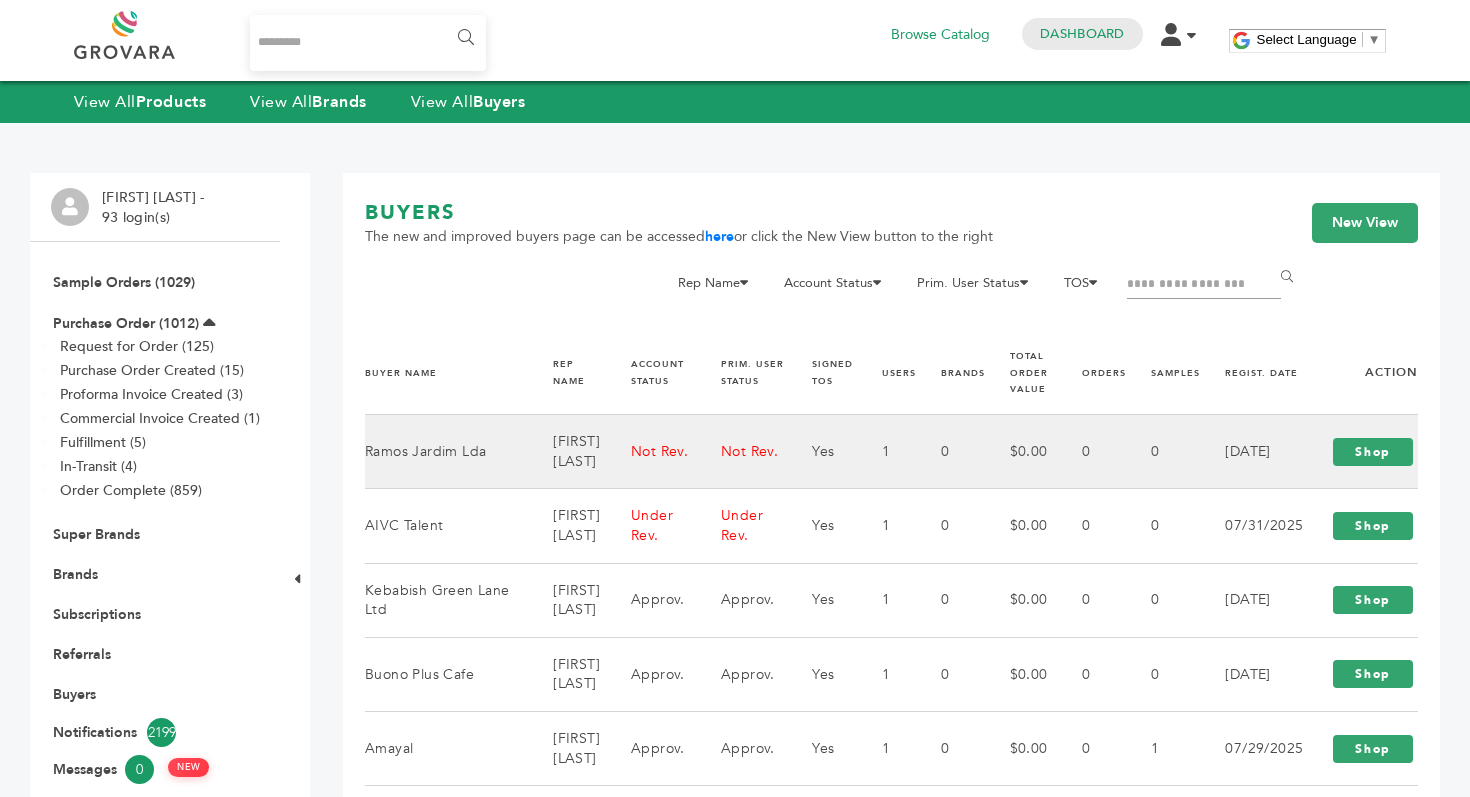 click on "Not Rev." at bounding box center (651, 452) 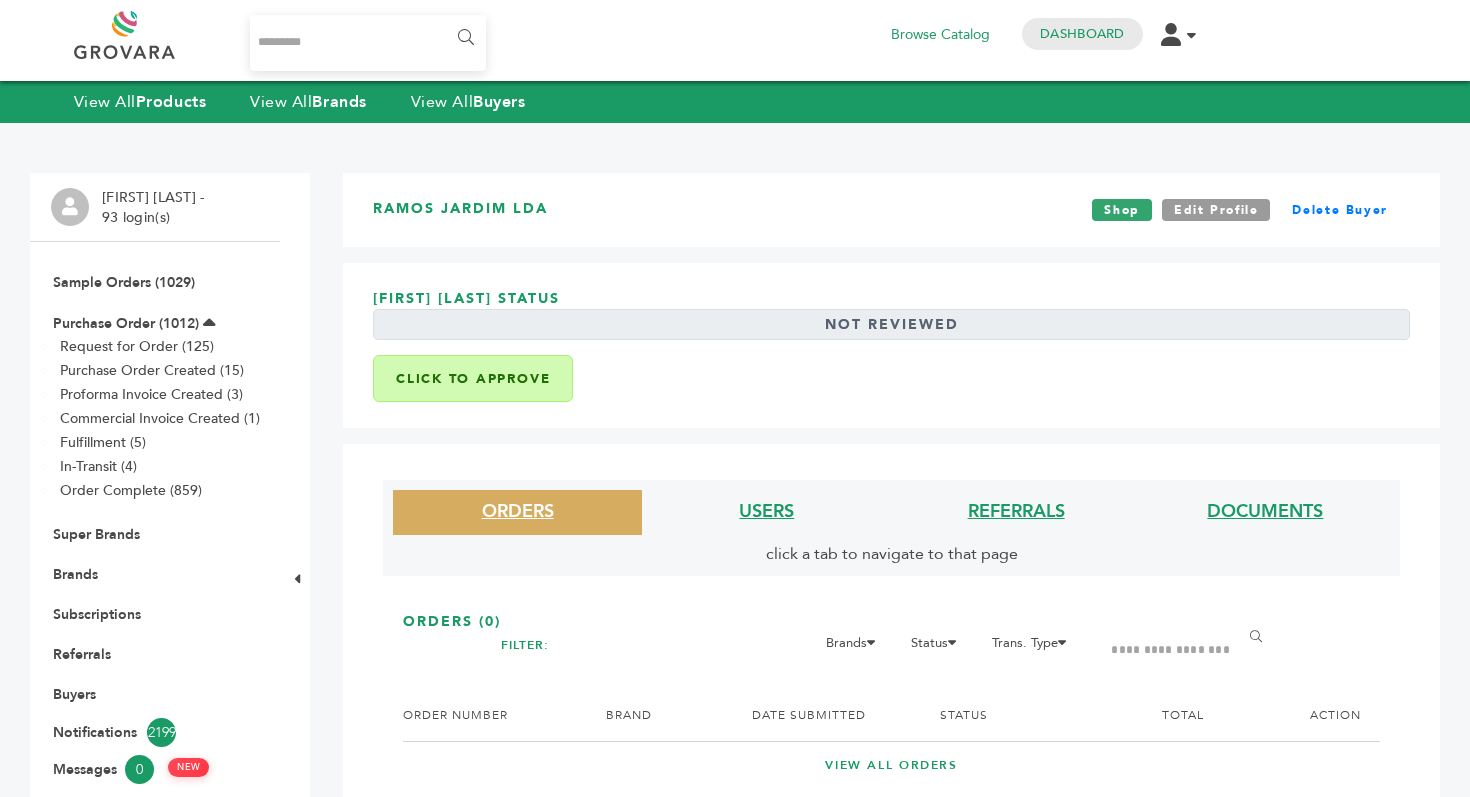 scroll, scrollTop: 0, scrollLeft: 0, axis: both 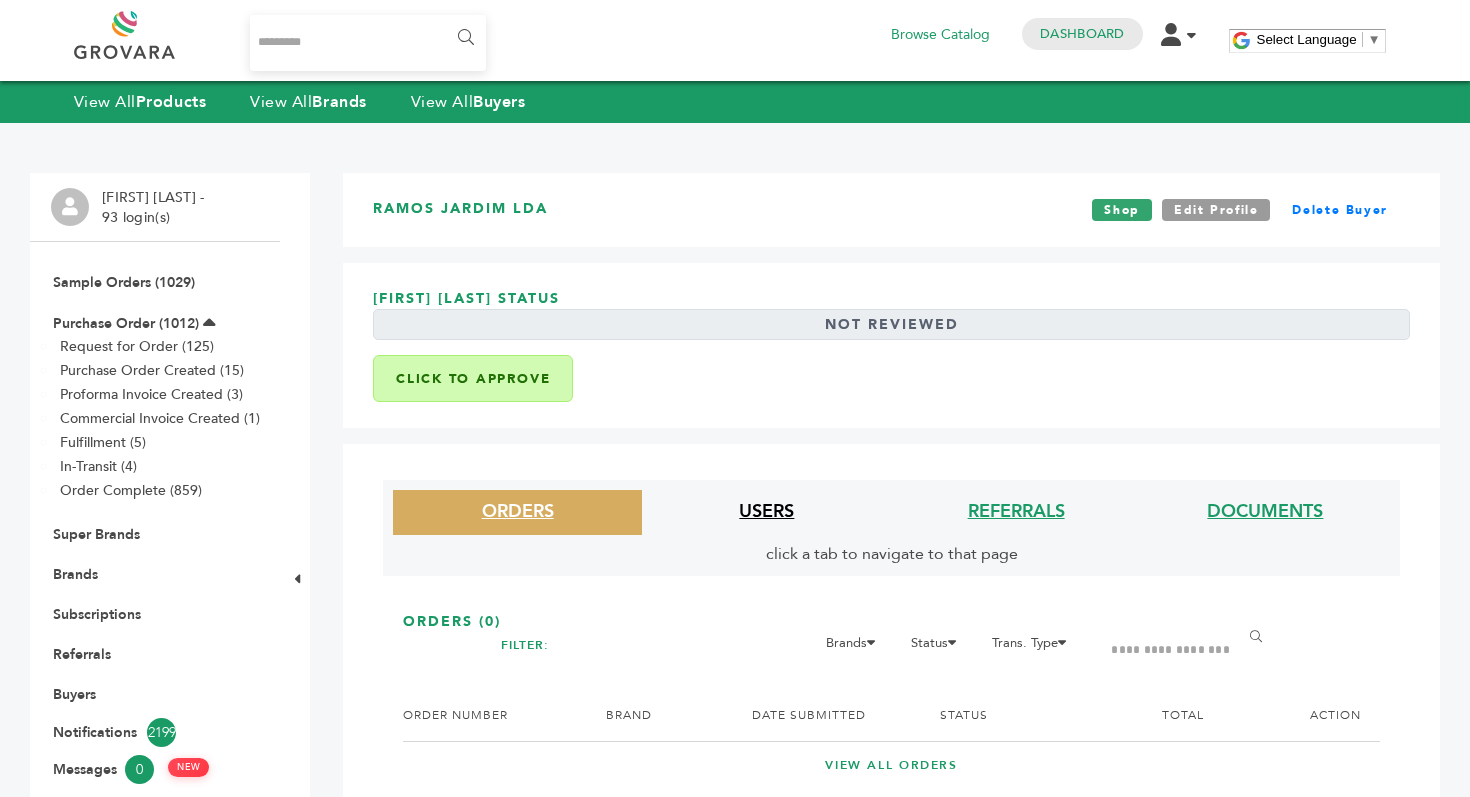 click on "USERS" at bounding box center (766, 511) 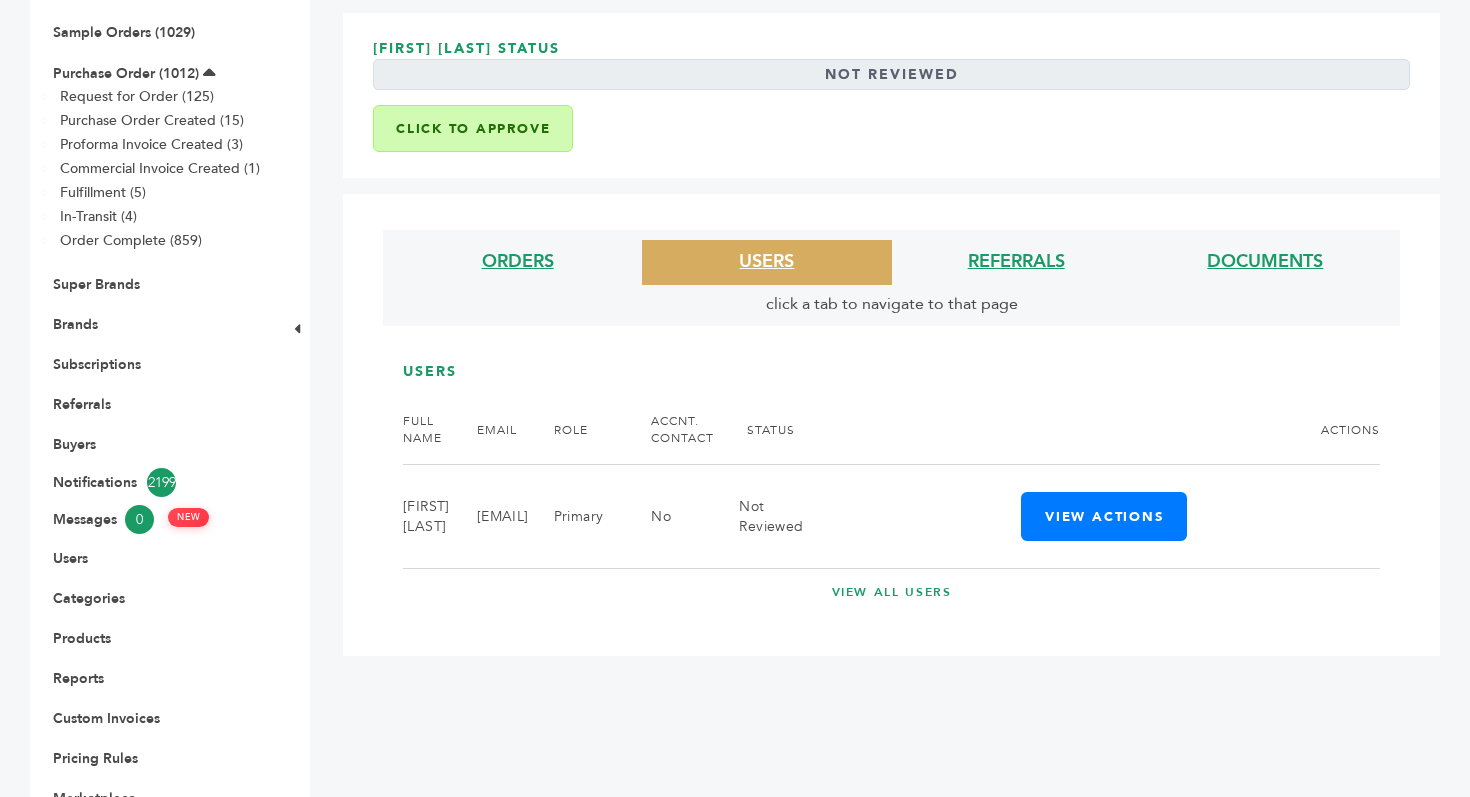 scroll, scrollTop: 311, scrollLeft: 0, axis: vertical 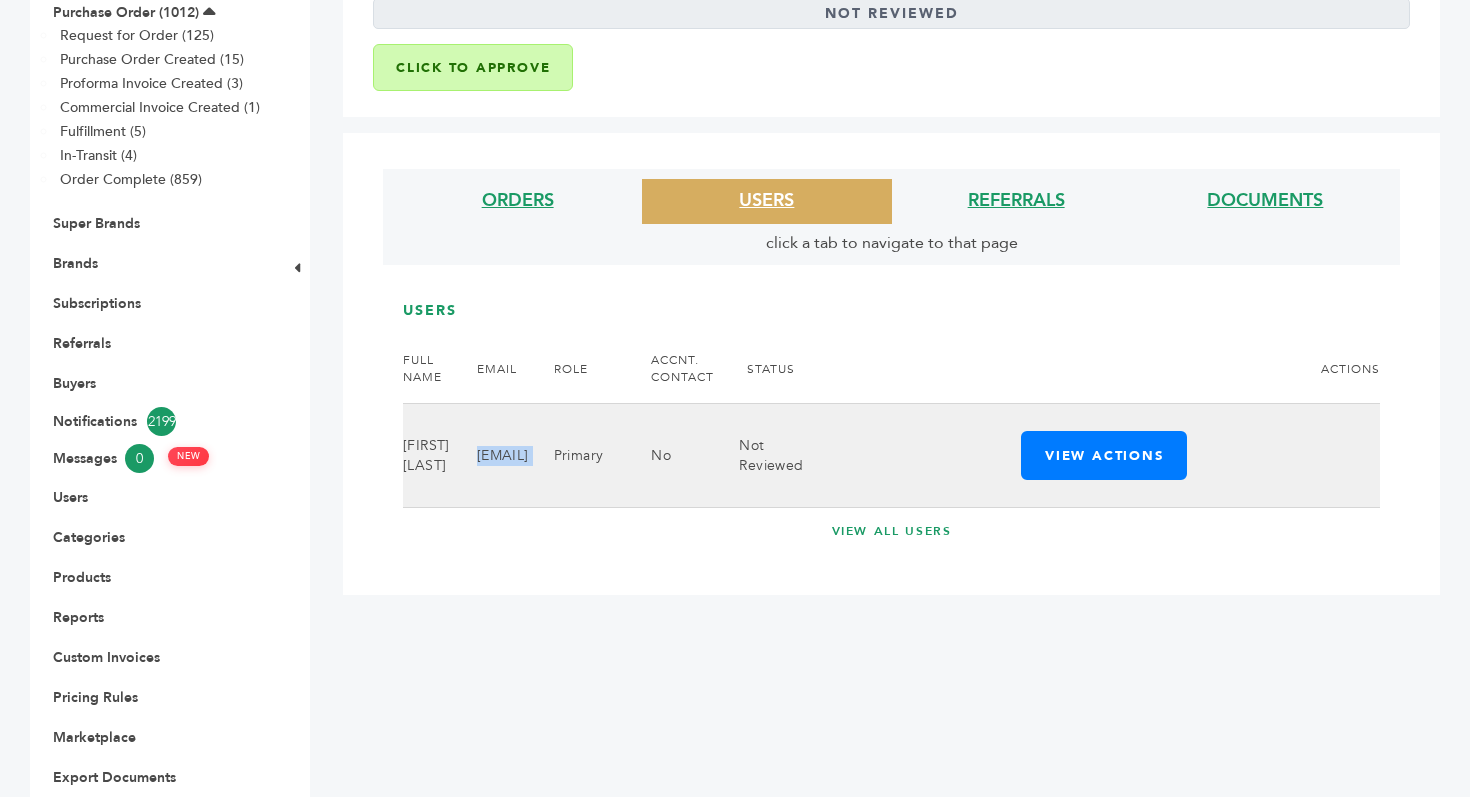 drag, startPoint x: 477, startPoint y: 454, endPoint x: 657, endPoint y: 461, distance: 180.13606 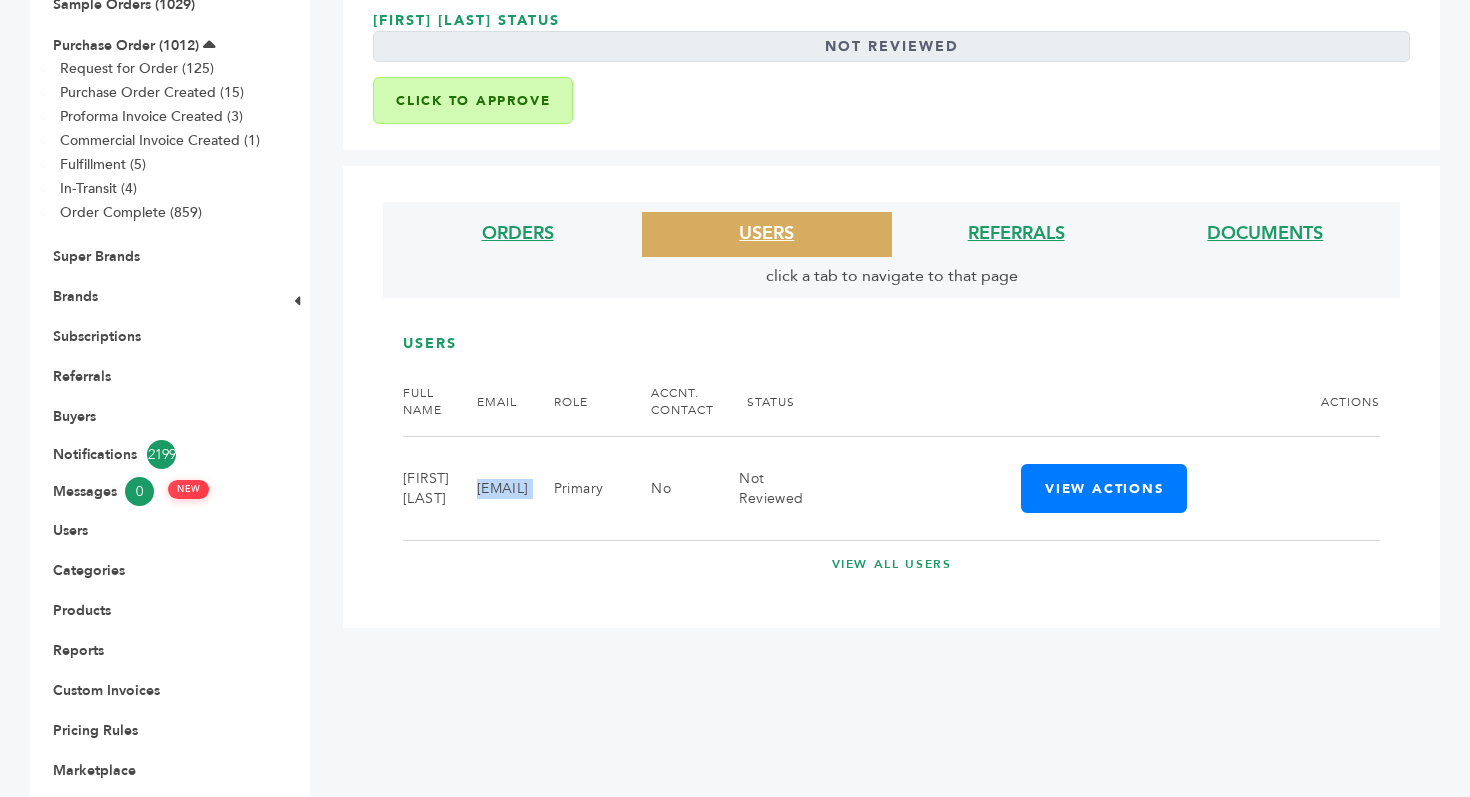 scroll, scrollTop: 401, scrollLeft: 0, axis: vertical 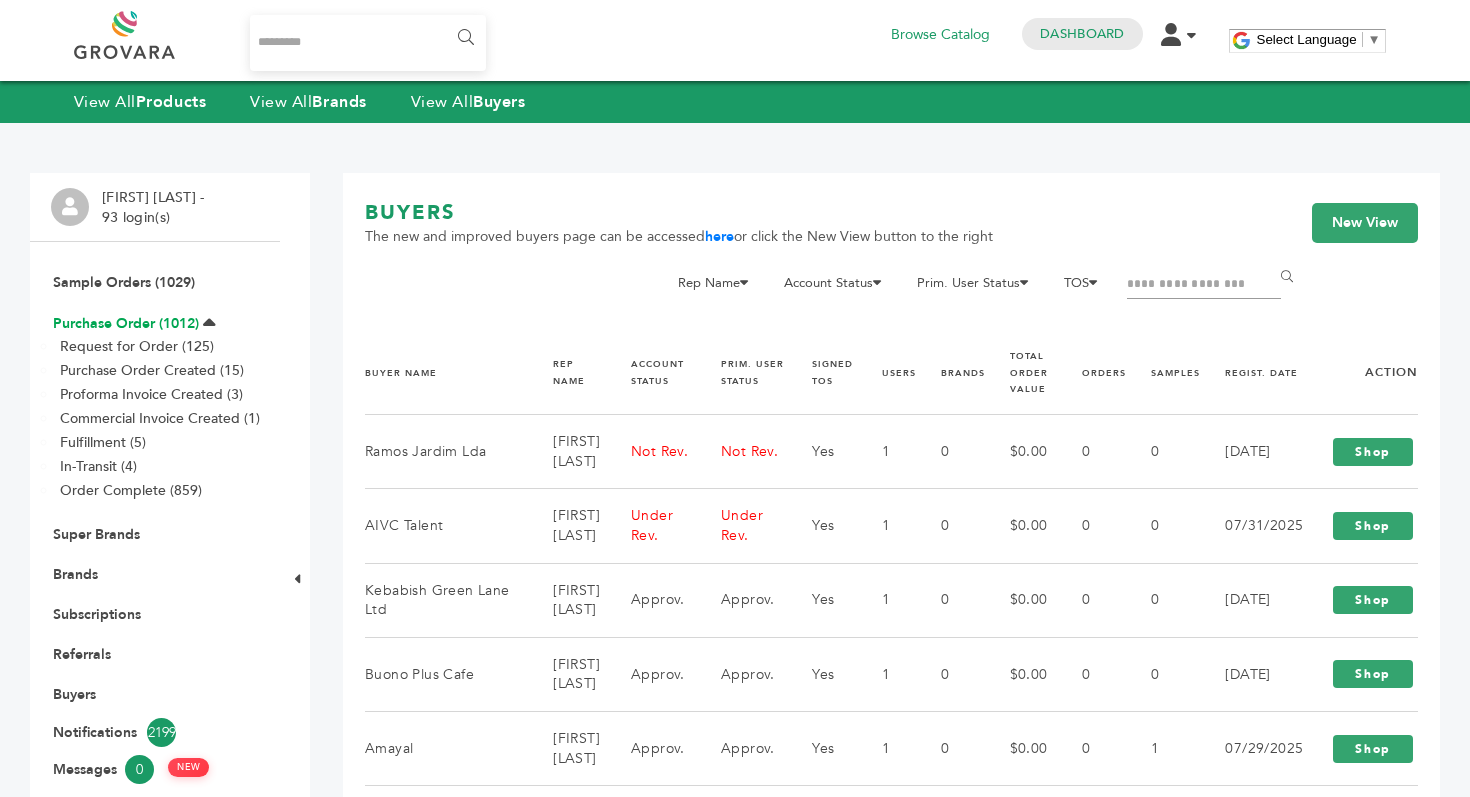 click on "Purchase Order (1012)" at bounding box center (126, 323) 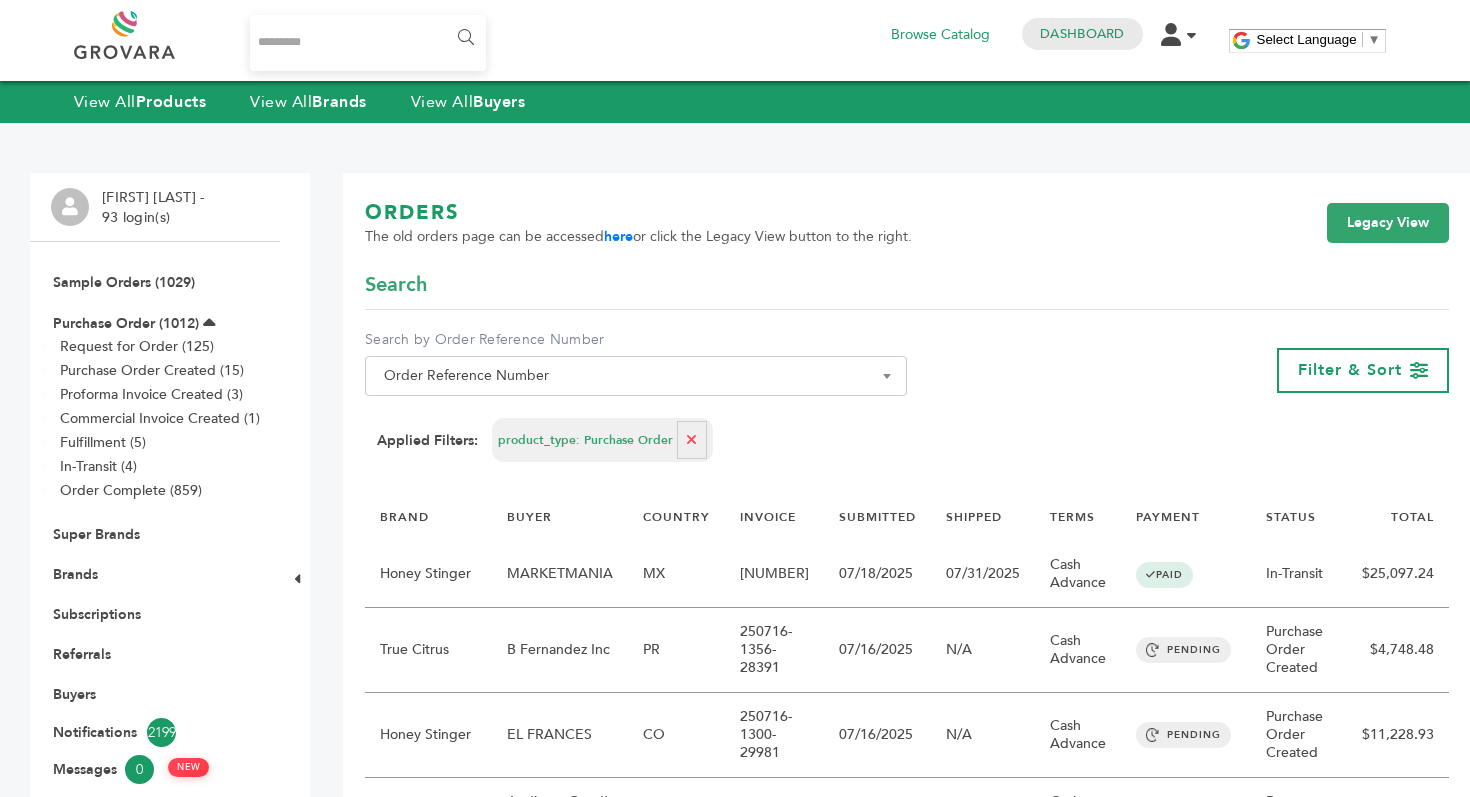 scroll, scrollTop: 203, scrollLeft: 0, axis: vertical 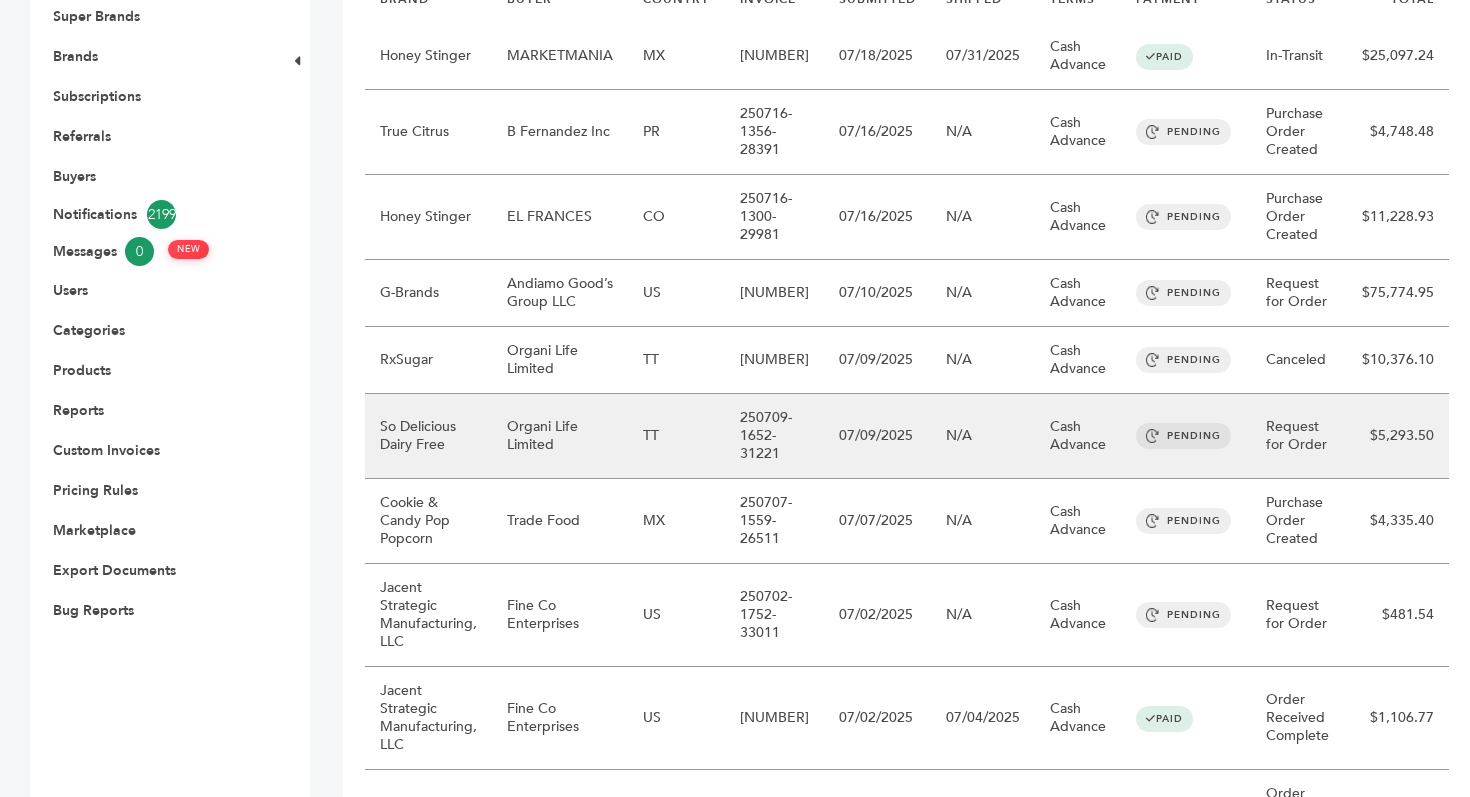 click on "Organi Life Limited" at bounding box center [560, 436] 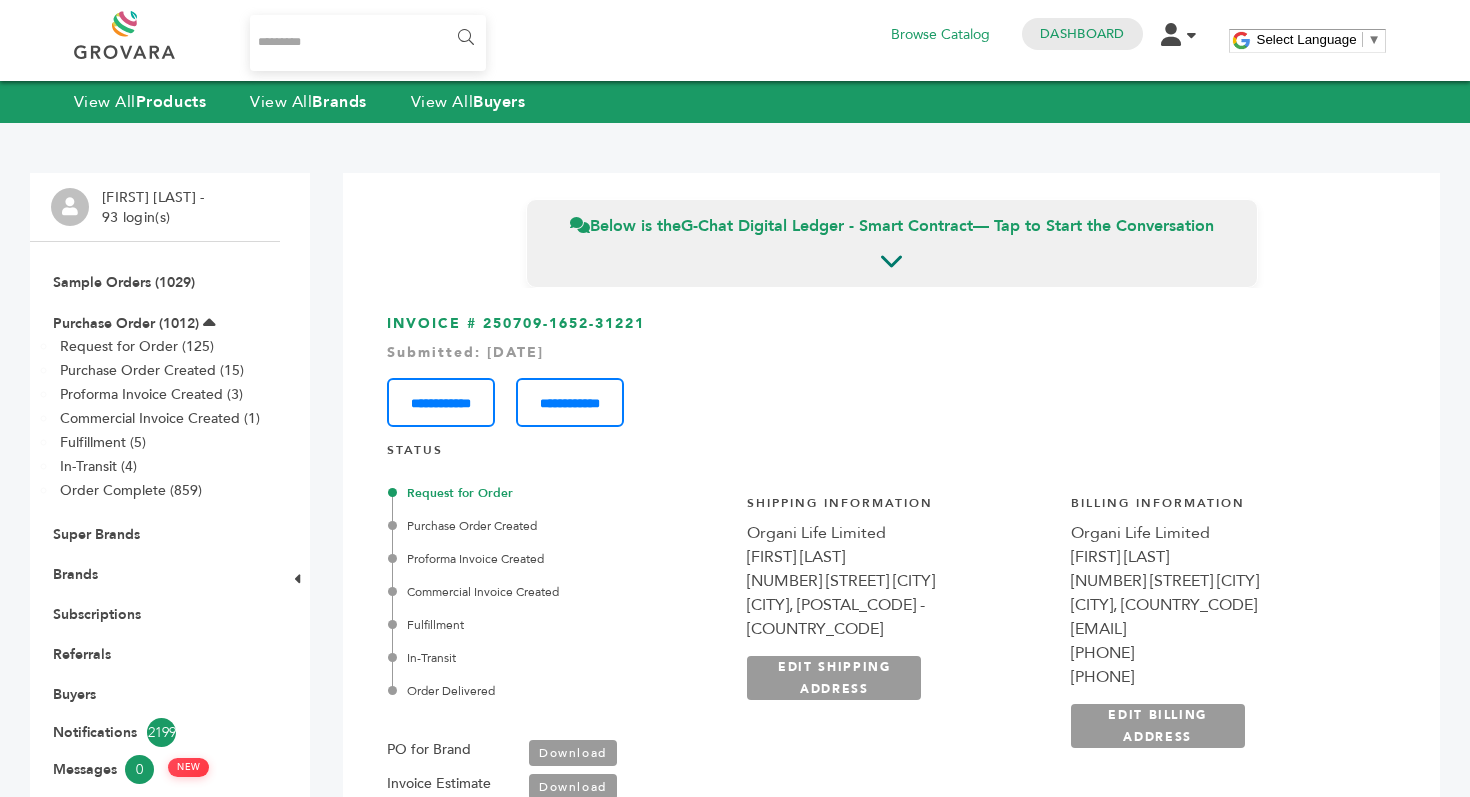 scroll, scrollTop: 1114, scrollLeft: 0, axis: vertical 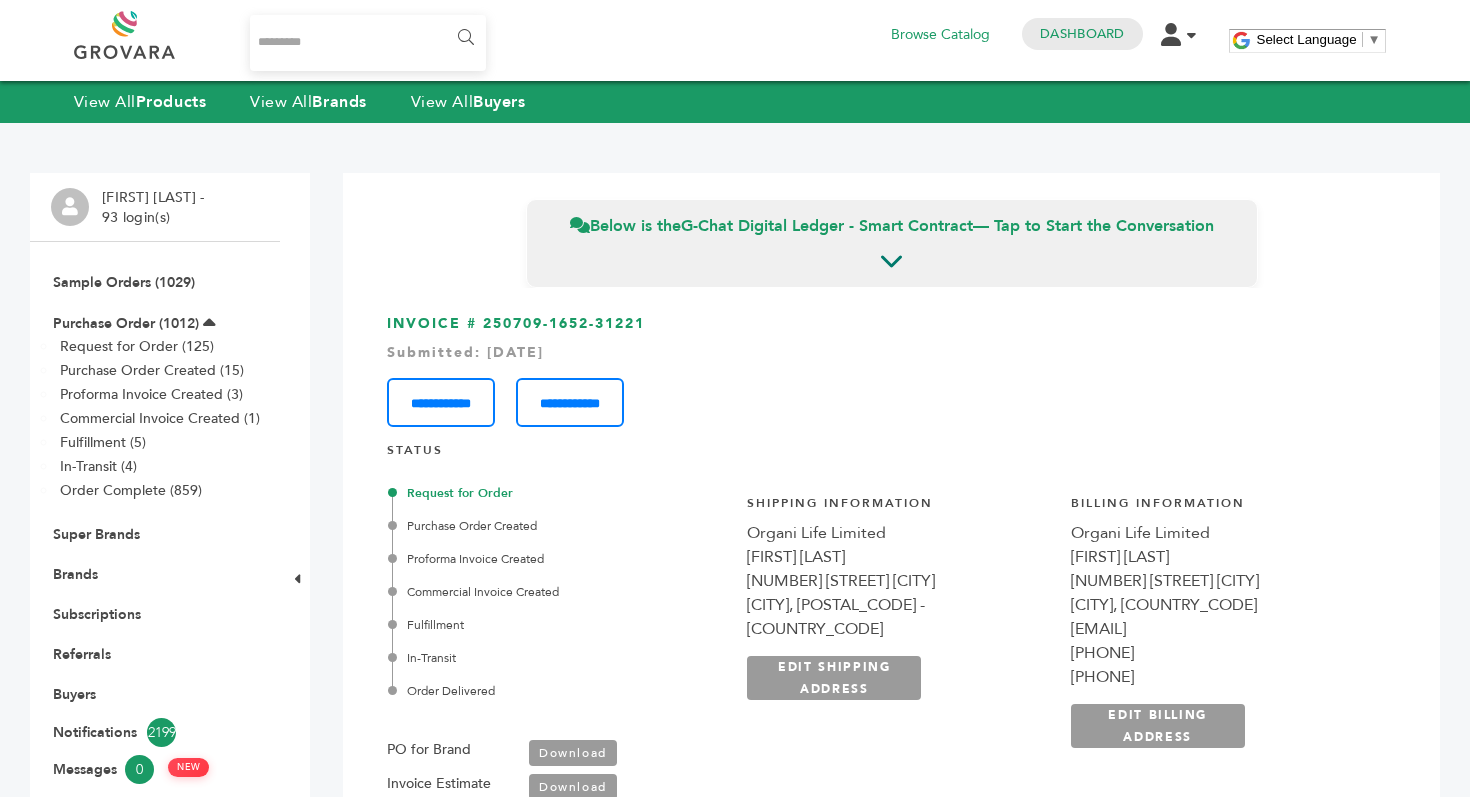 click on "**********" at bounding box center [891, 784] 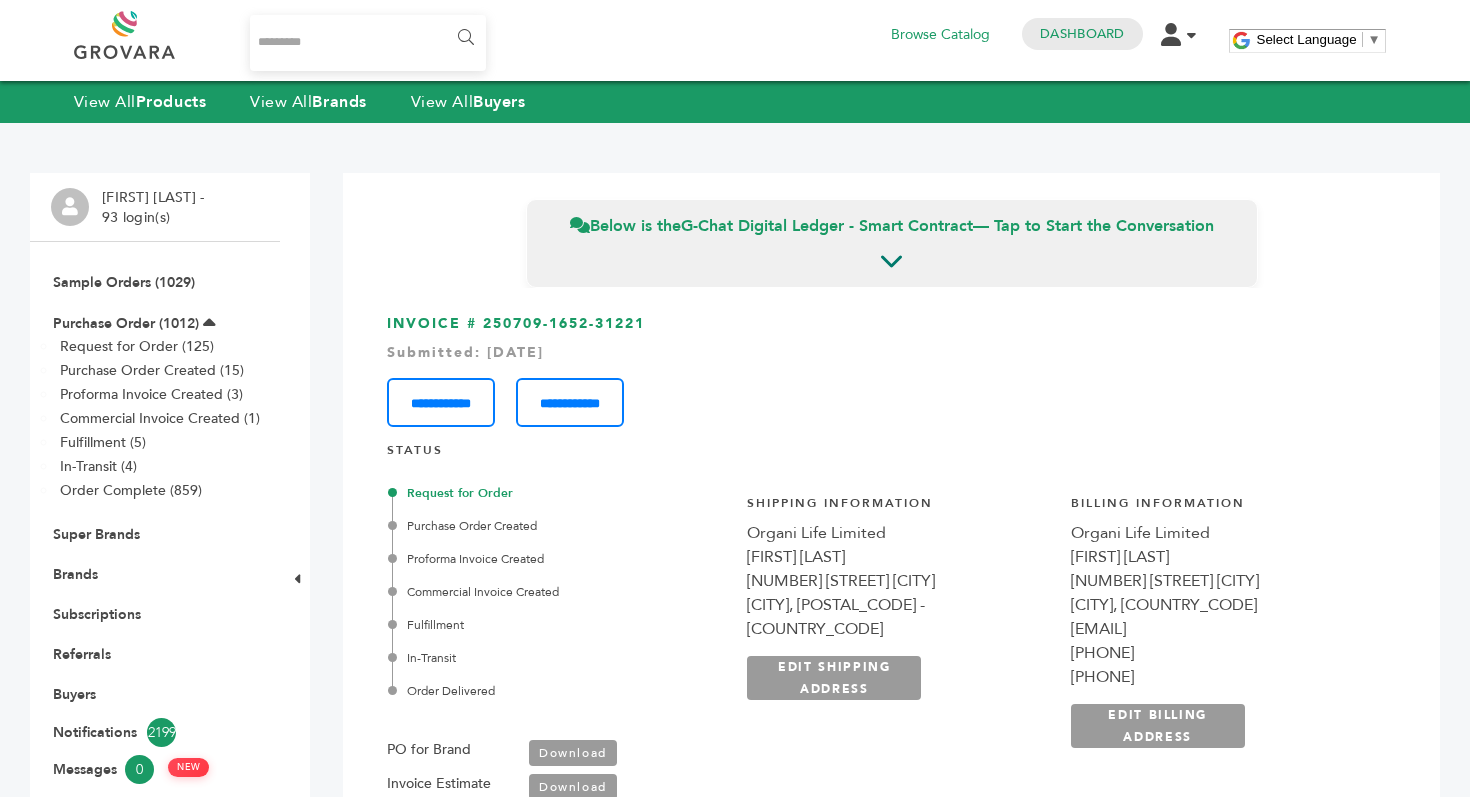 copy on "INVOICE # 250709-1652-31221" 